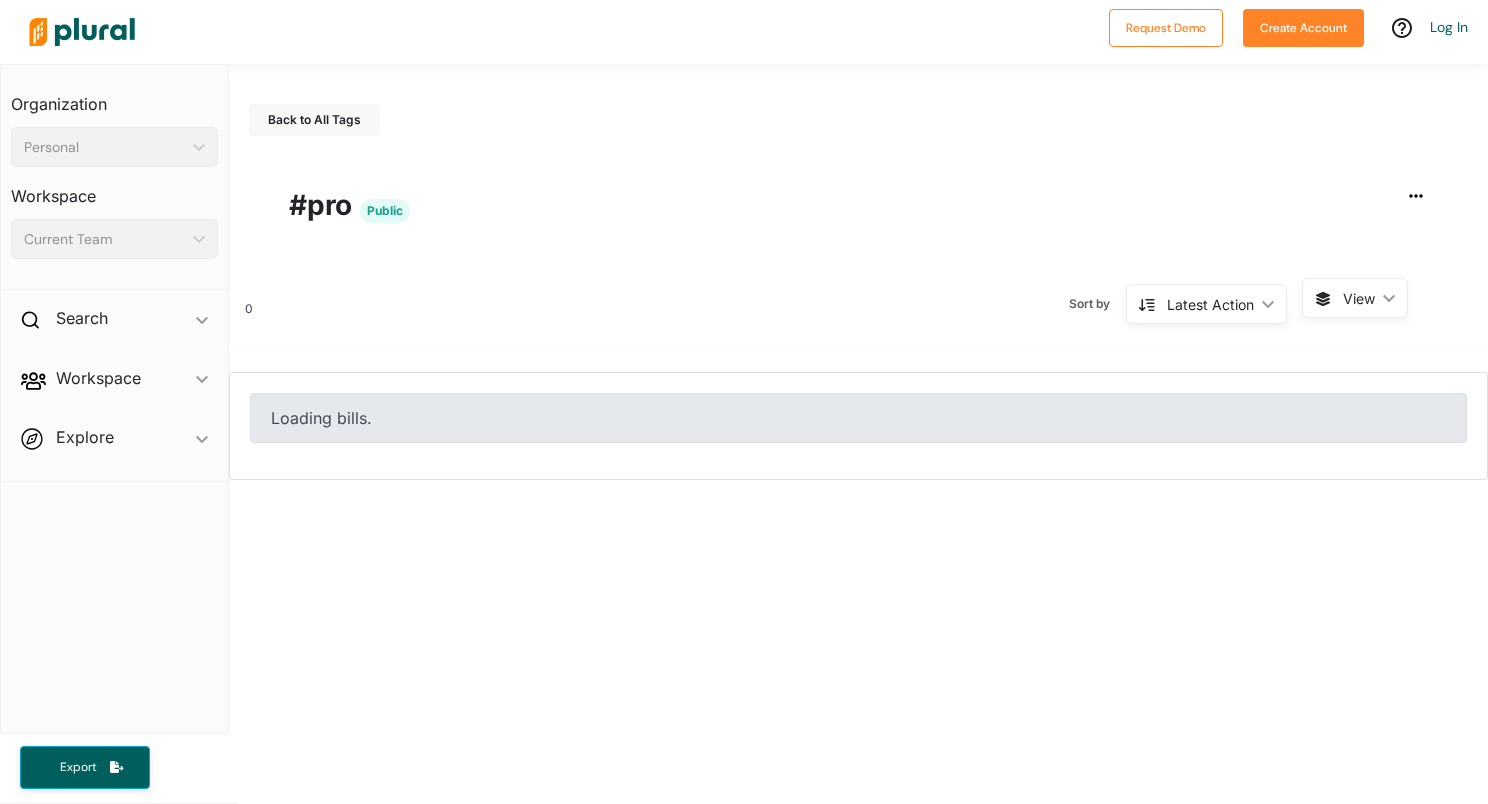 scroll, scrollTop: 0, scrollLeft: 0, axis: both 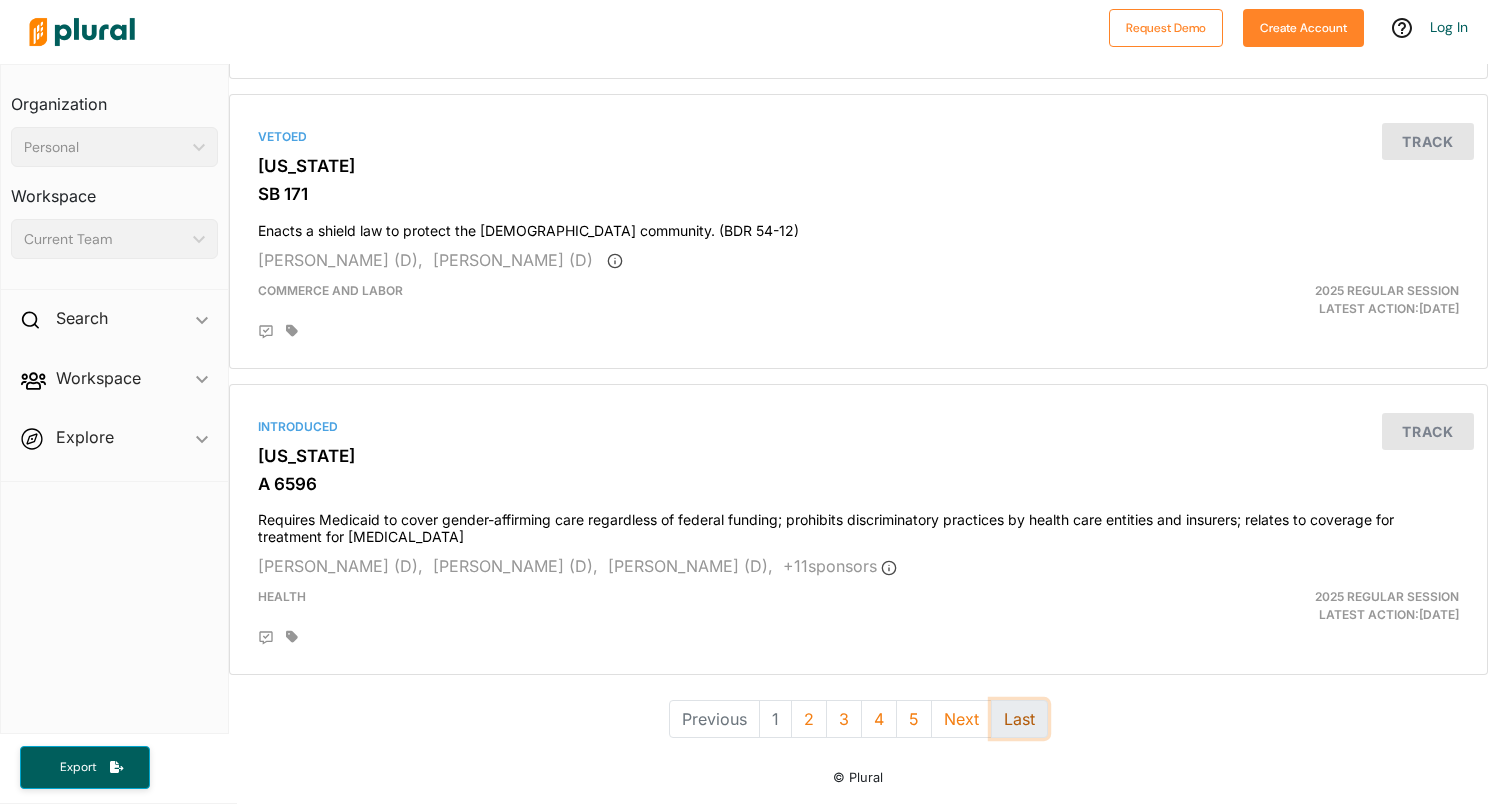 click on "Last" at bounding box center (1019, 719) 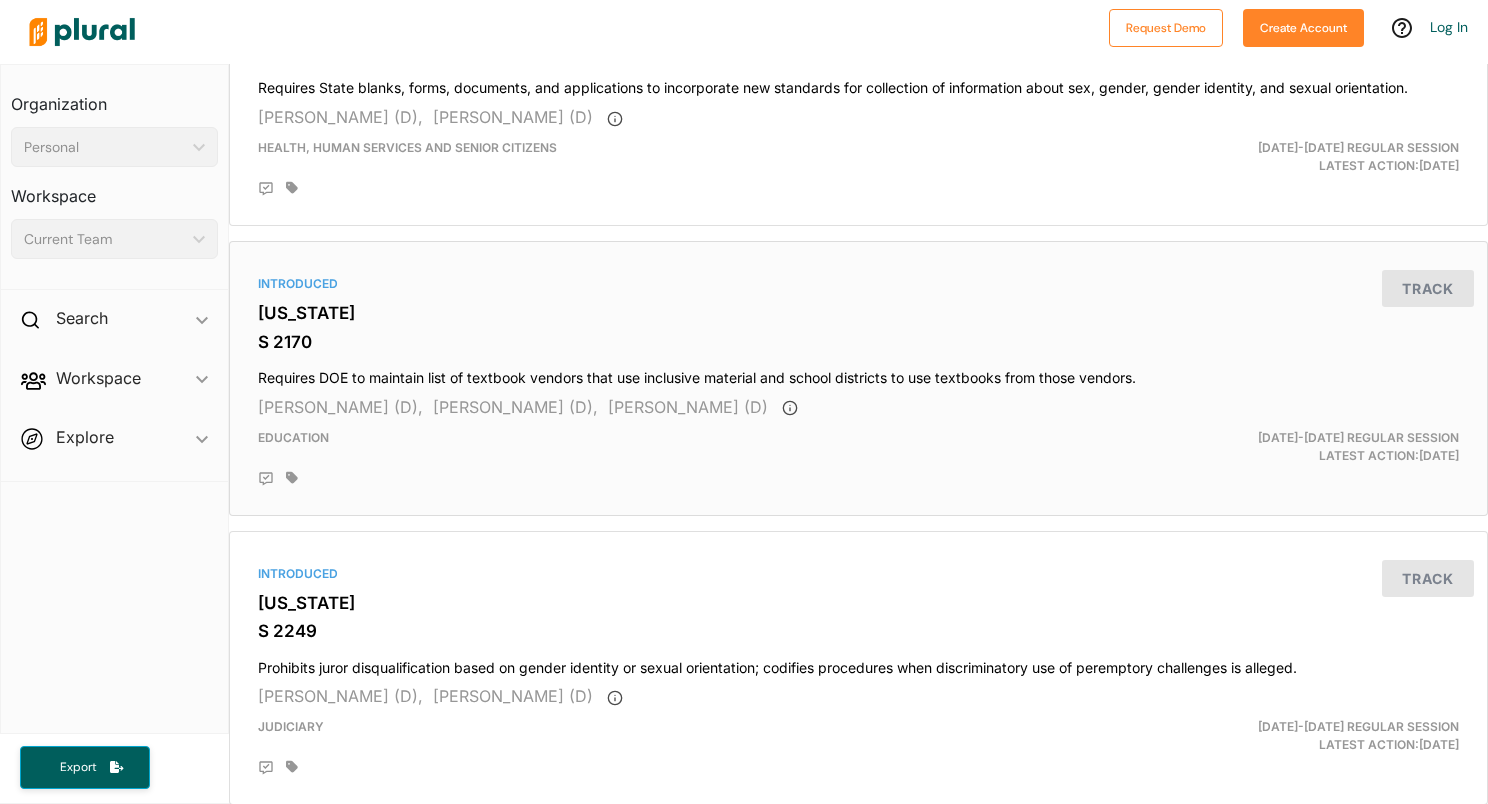 scroll, scrollTop: 842, scrollLeft: 0, axis: vertical 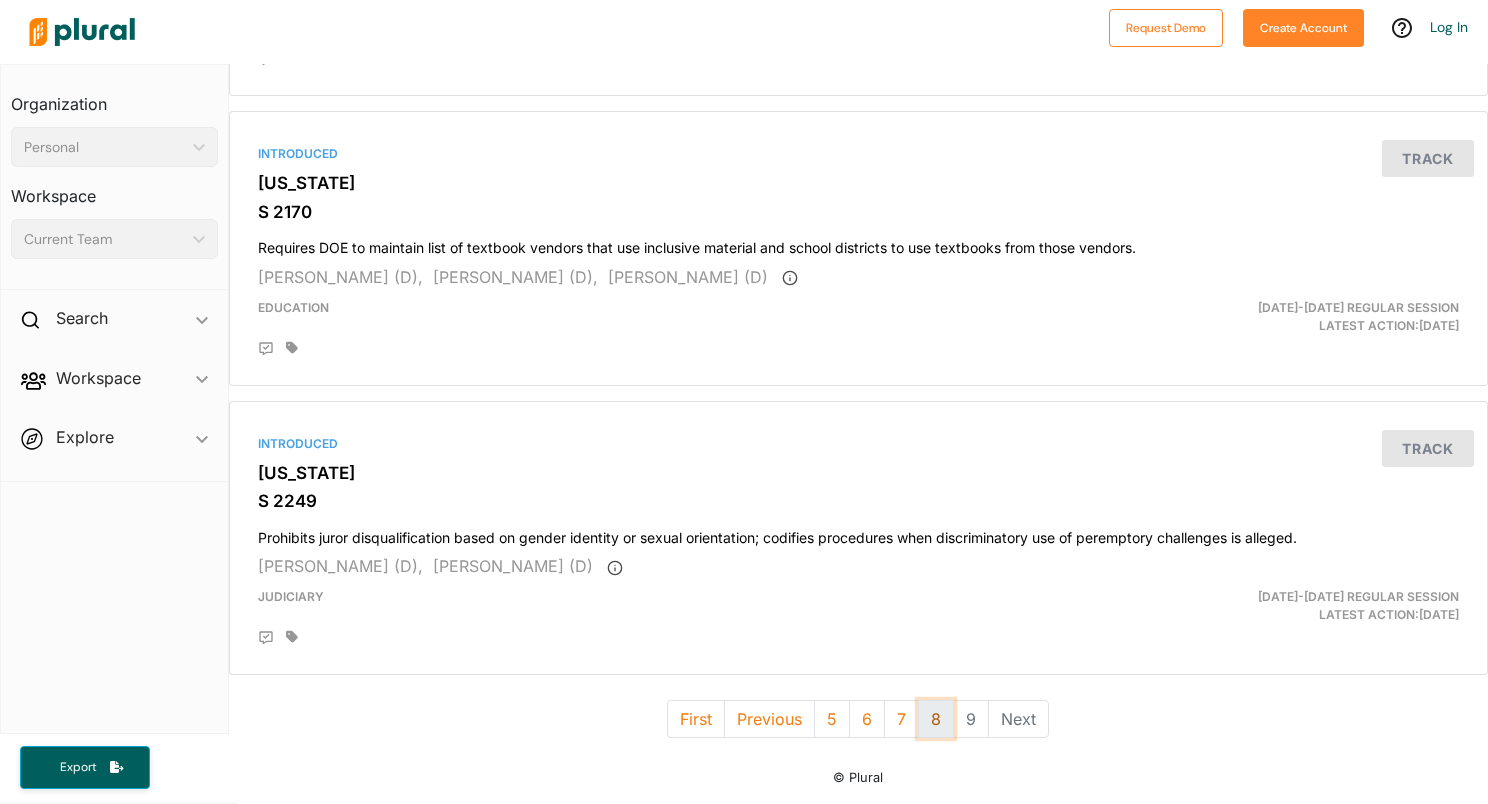 click on "8" at bounding box center (936, 719) 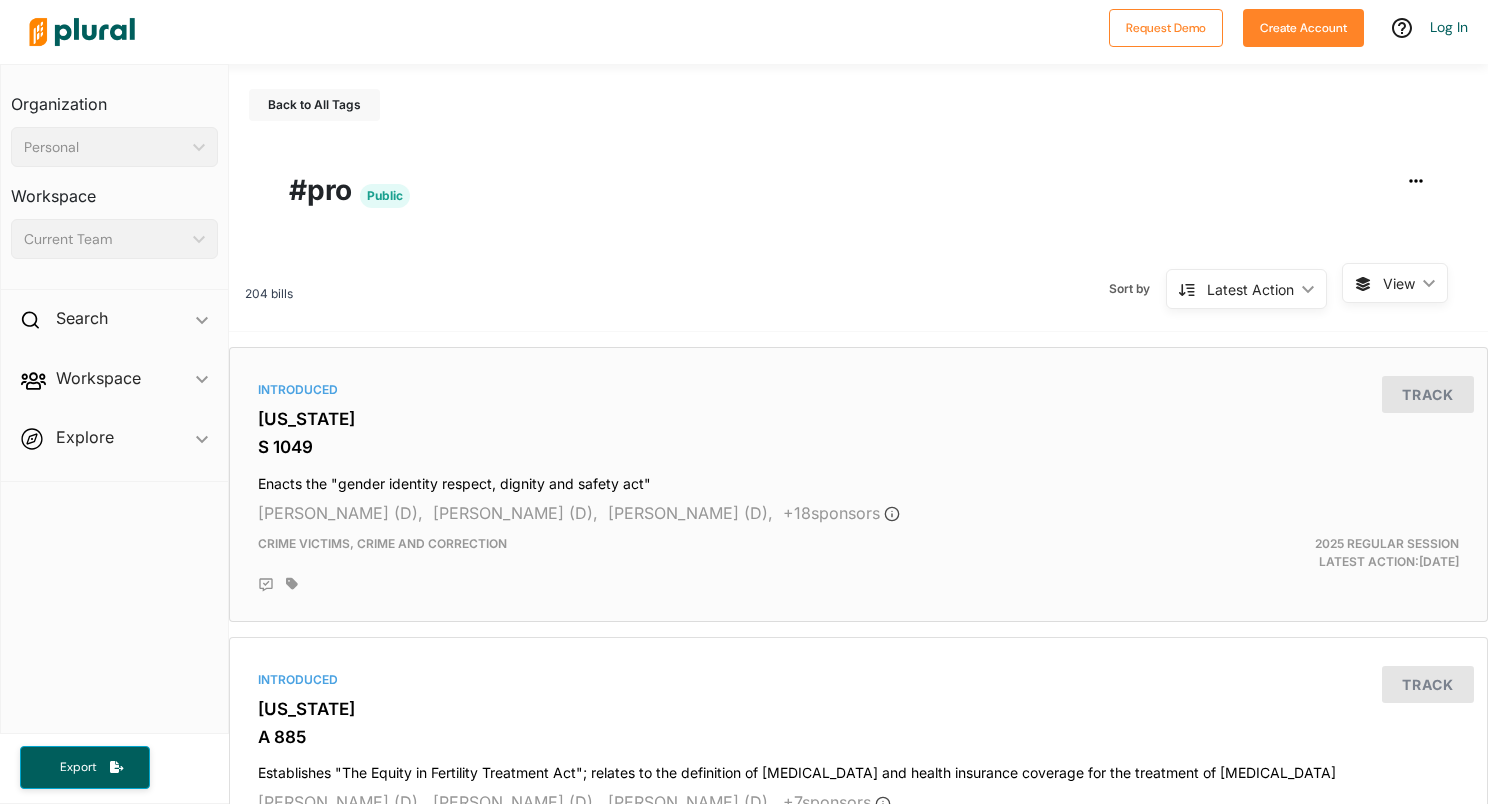 scroll, scrollTop: 0, scrollLeft: 0, axis: both 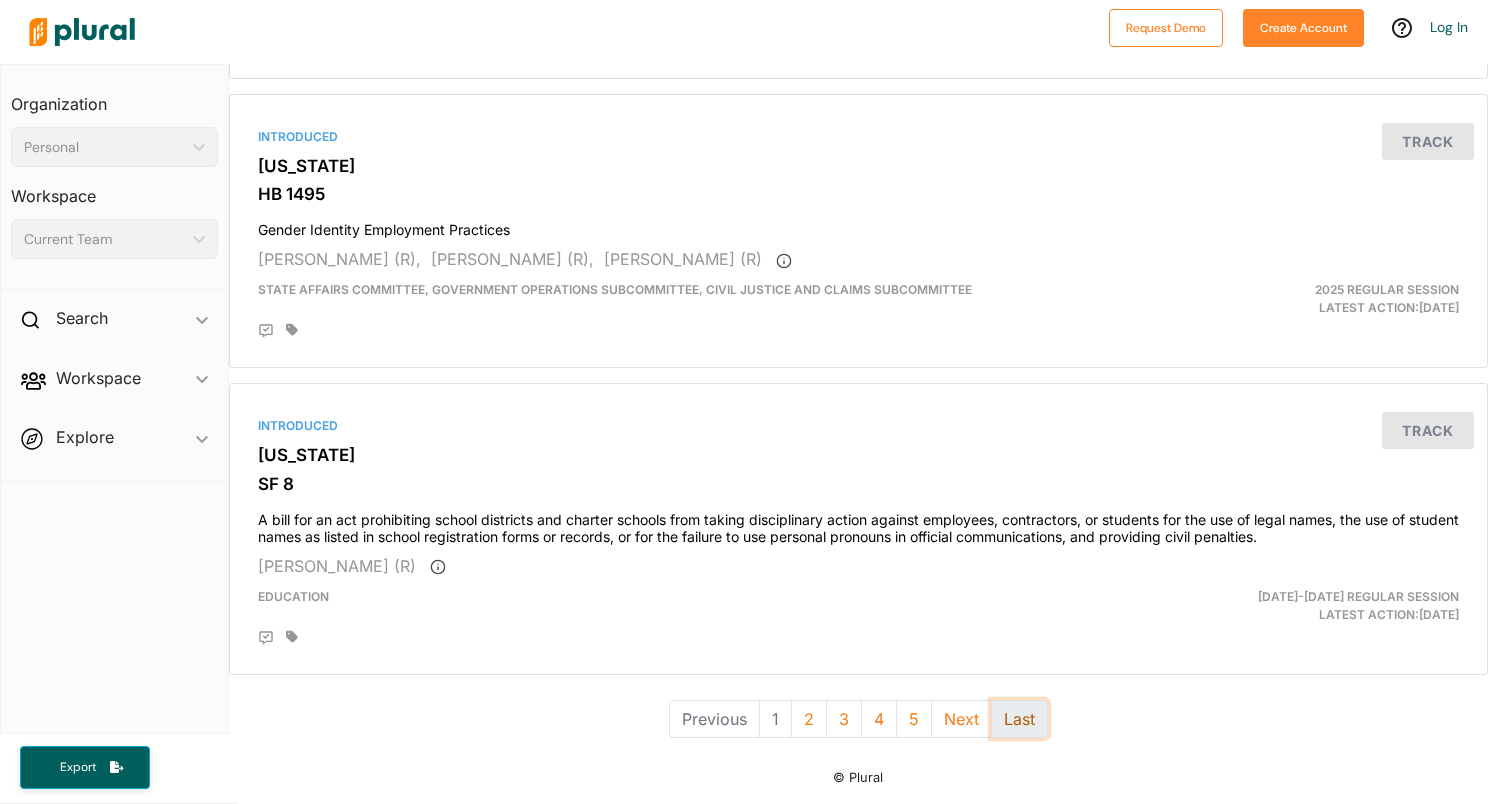 click on "Last" at bounding box center [1019, 719] 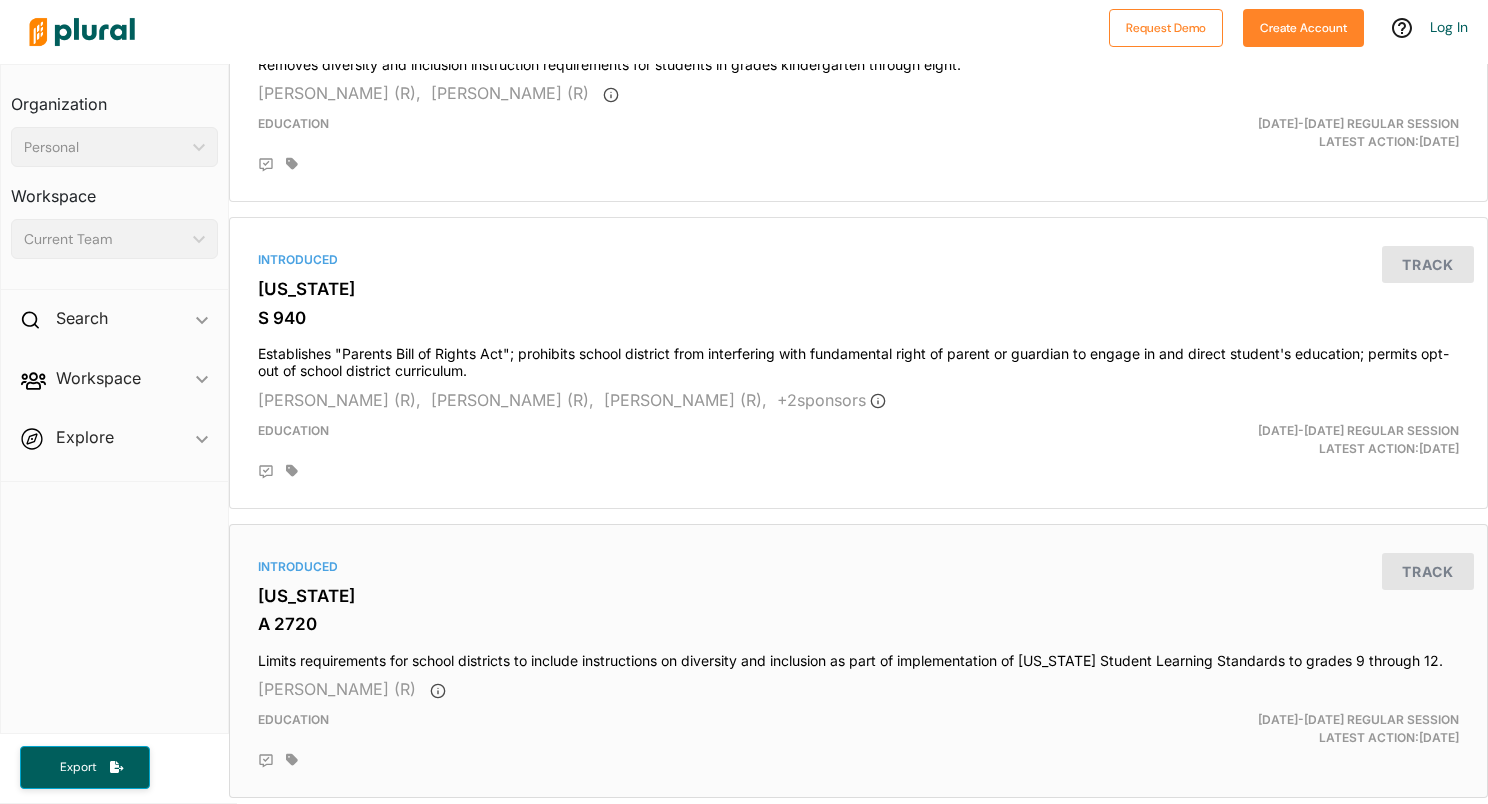 scroll, scrollTop: 3221, scrollLeft: 0, axis: vertical 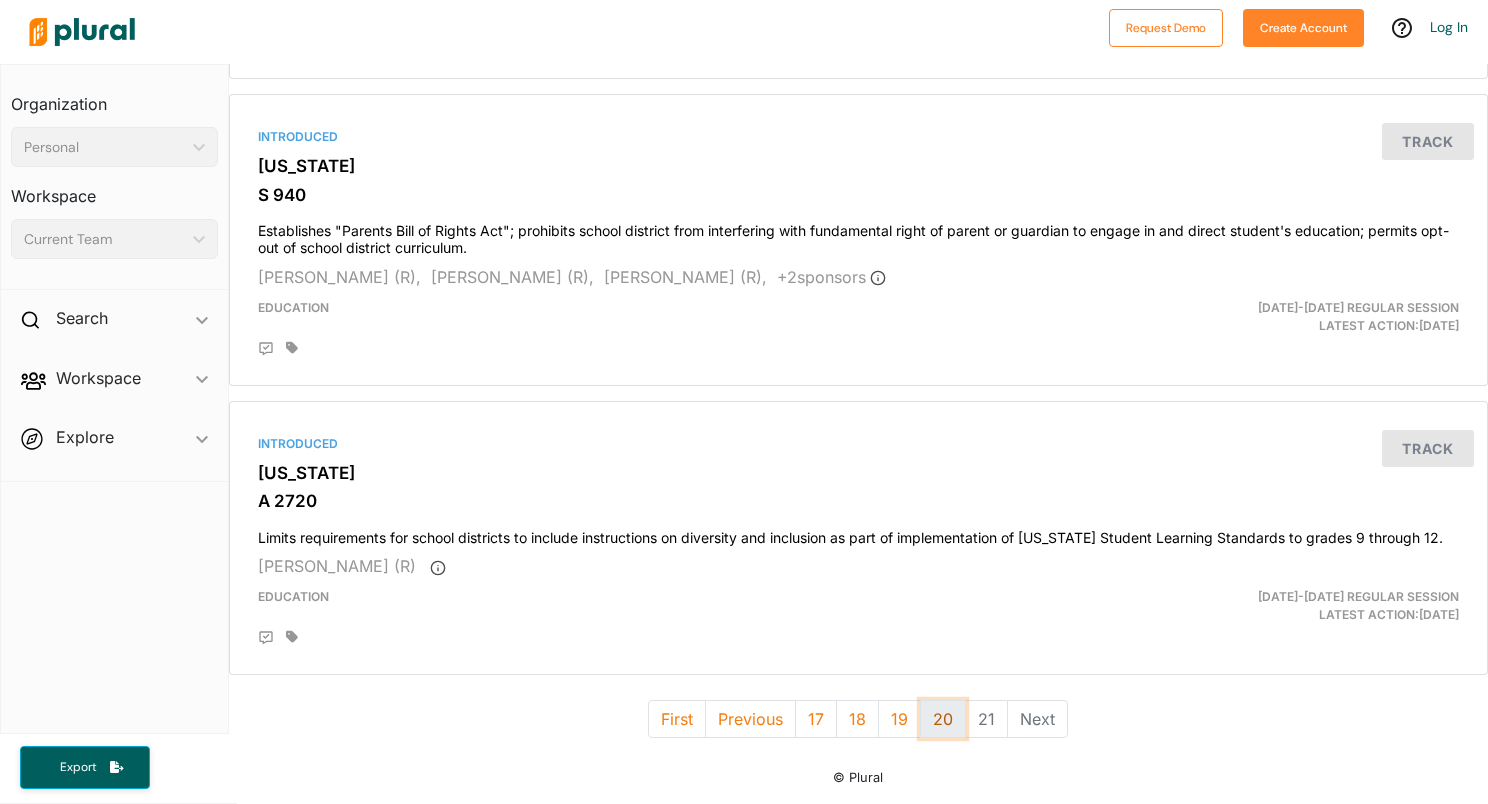 click on "20" at bounding box center [943, 719] 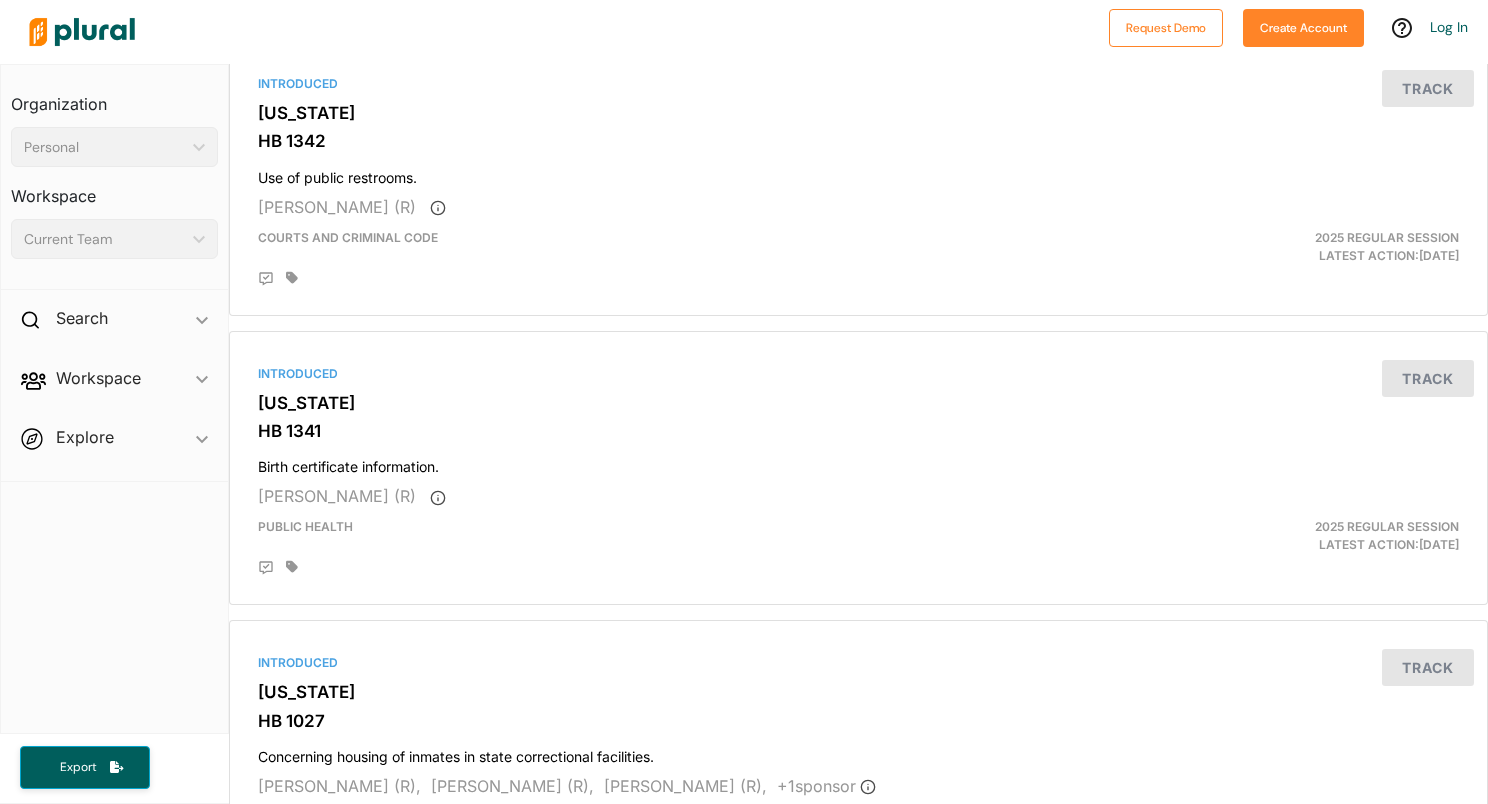 scroll, scrollTop: 0, scrollLeft: 0, axis: both 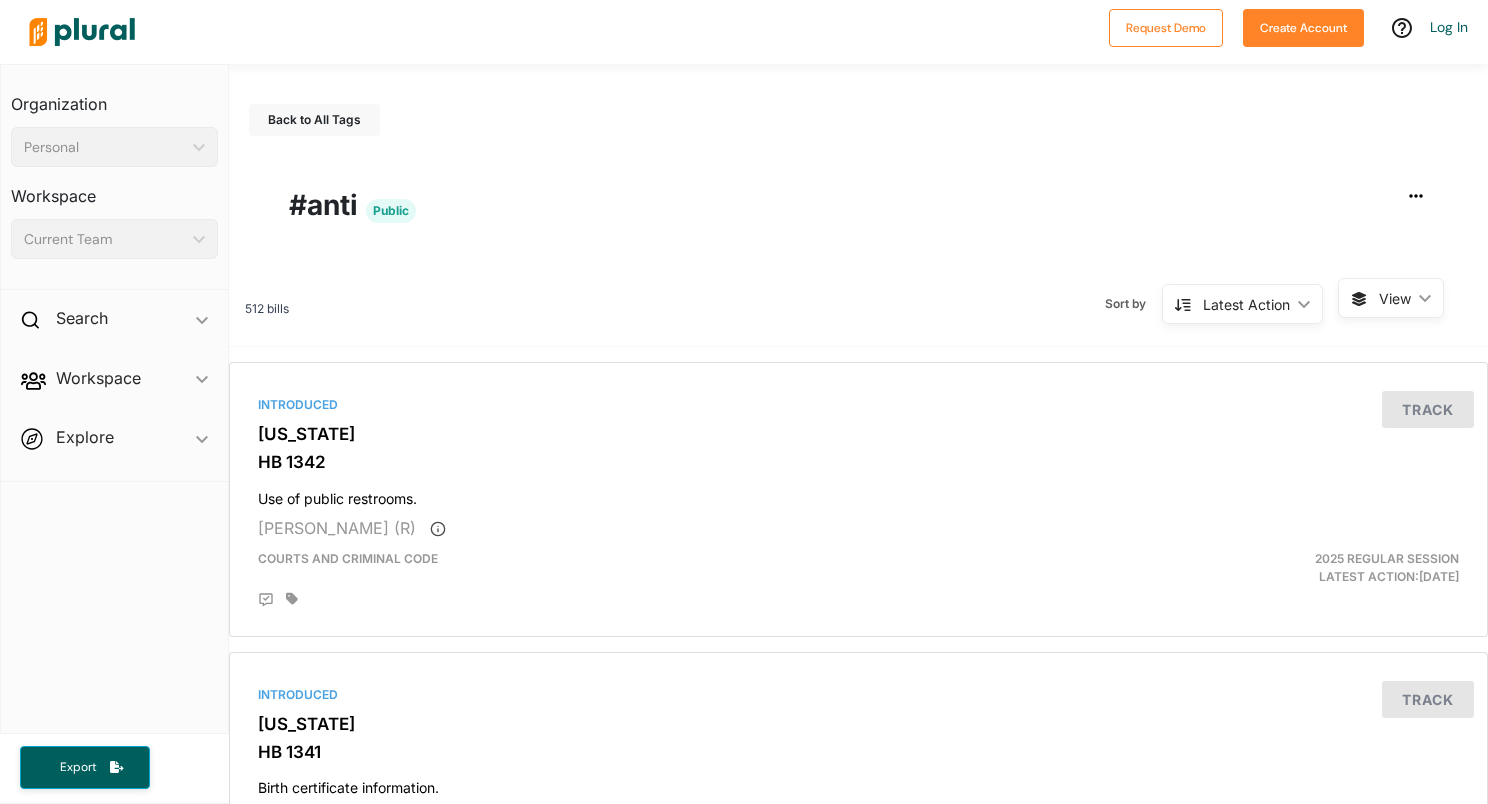 click on "View" at bounding box center (1395, 298) 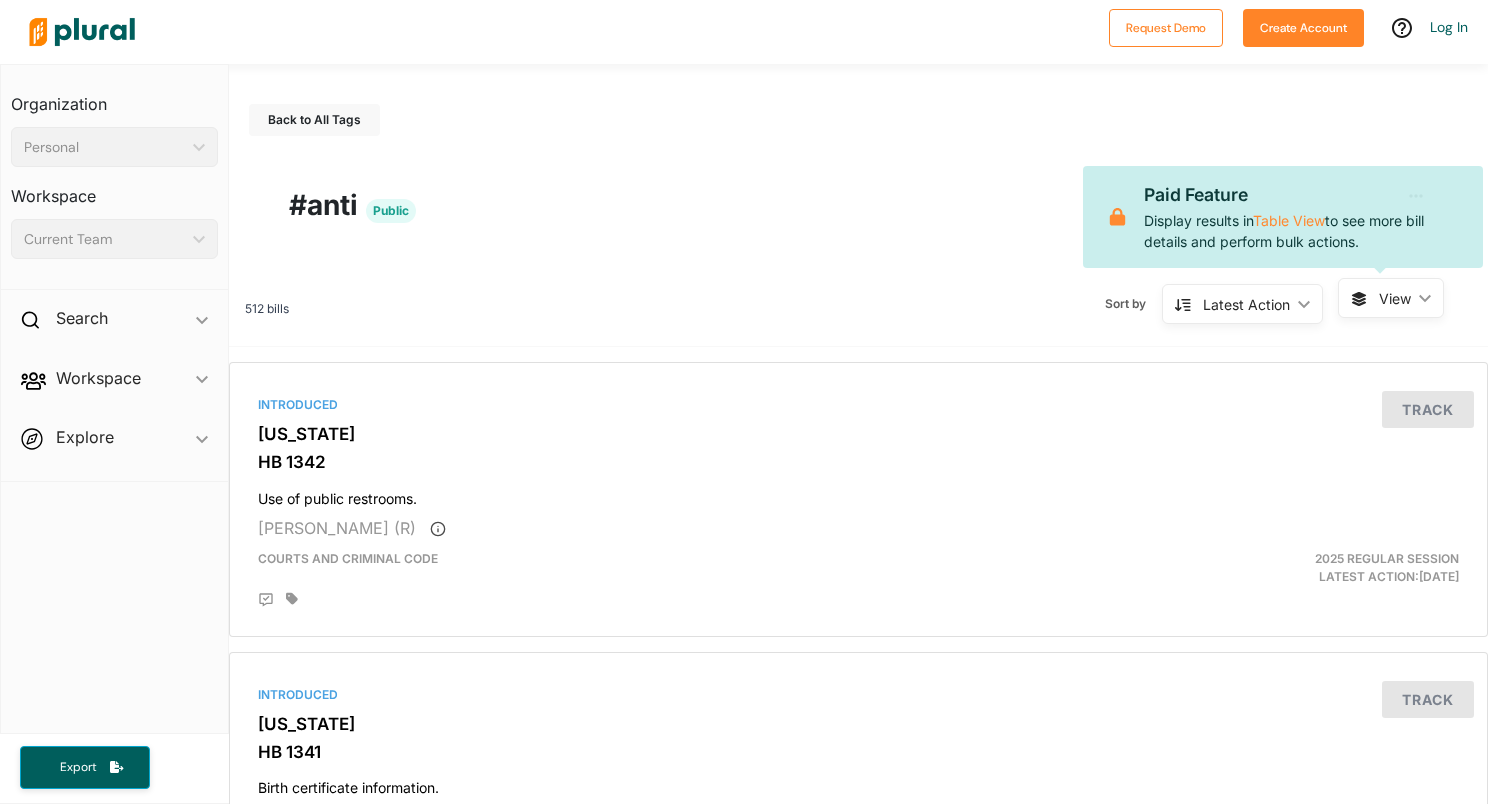 click on "View" at bounding box center (1395, 298) 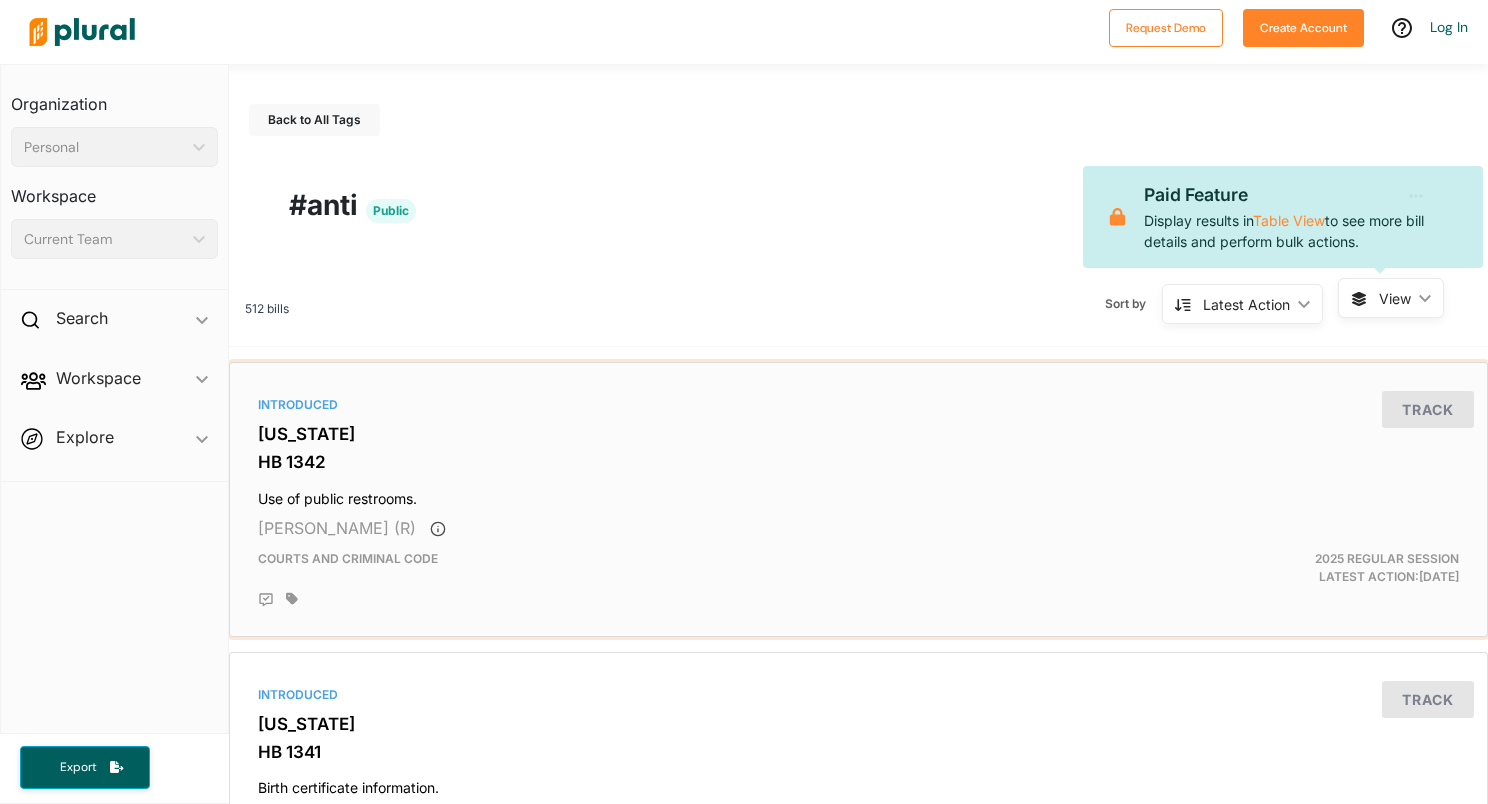 click on "Use of public restrooms." at bounding box center (858, 494) 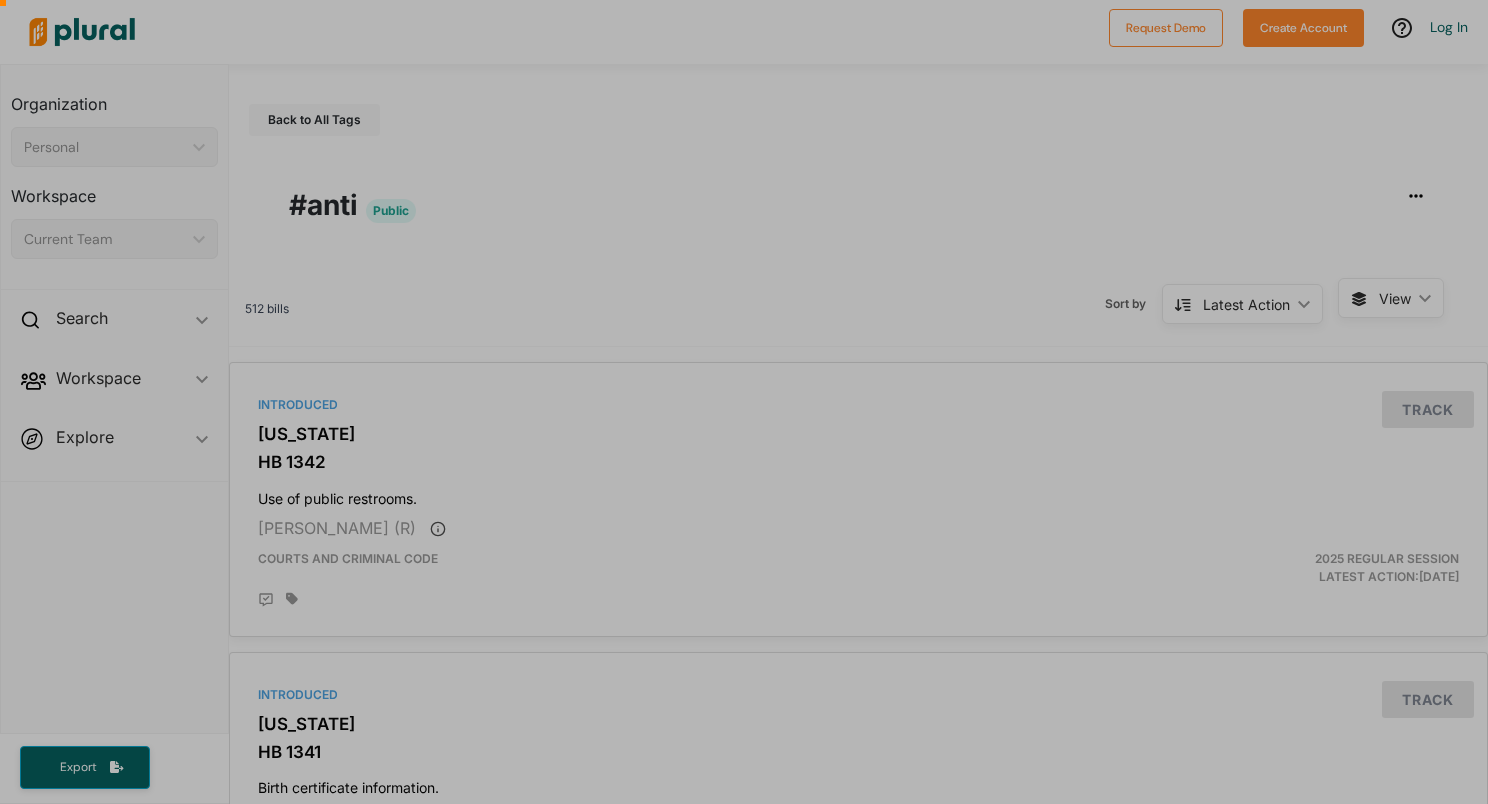 scroll, scrollTop: 600, scrollLeft: 0, axis: vertical 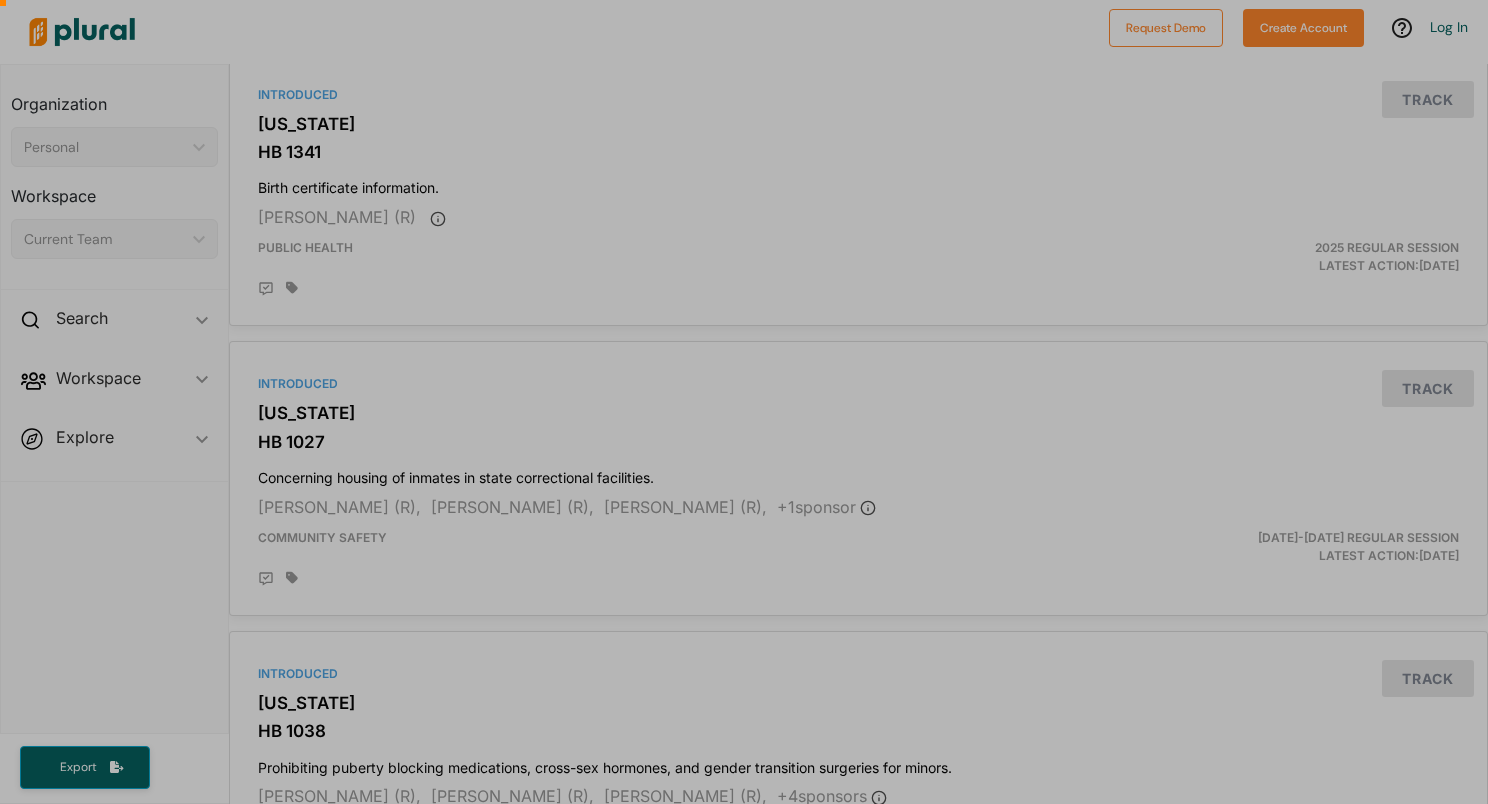 drag, startPoint x: 1478, startPoint y: 183, endPoint x: 1486, endPoint y: 234, distance: 51.62364 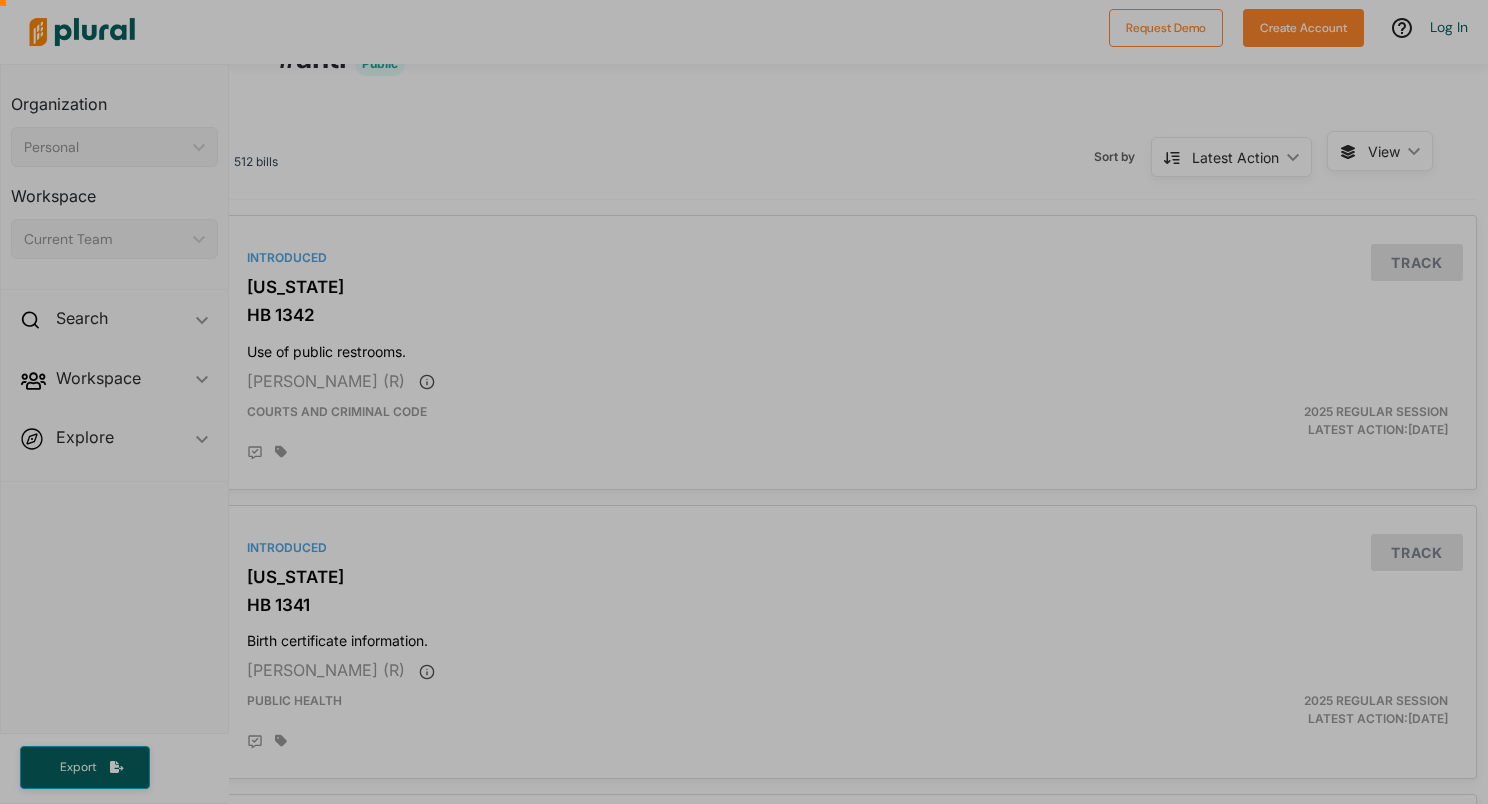 scroll, scrollTop: 0, scrollLeft: 15, axis: horizontal 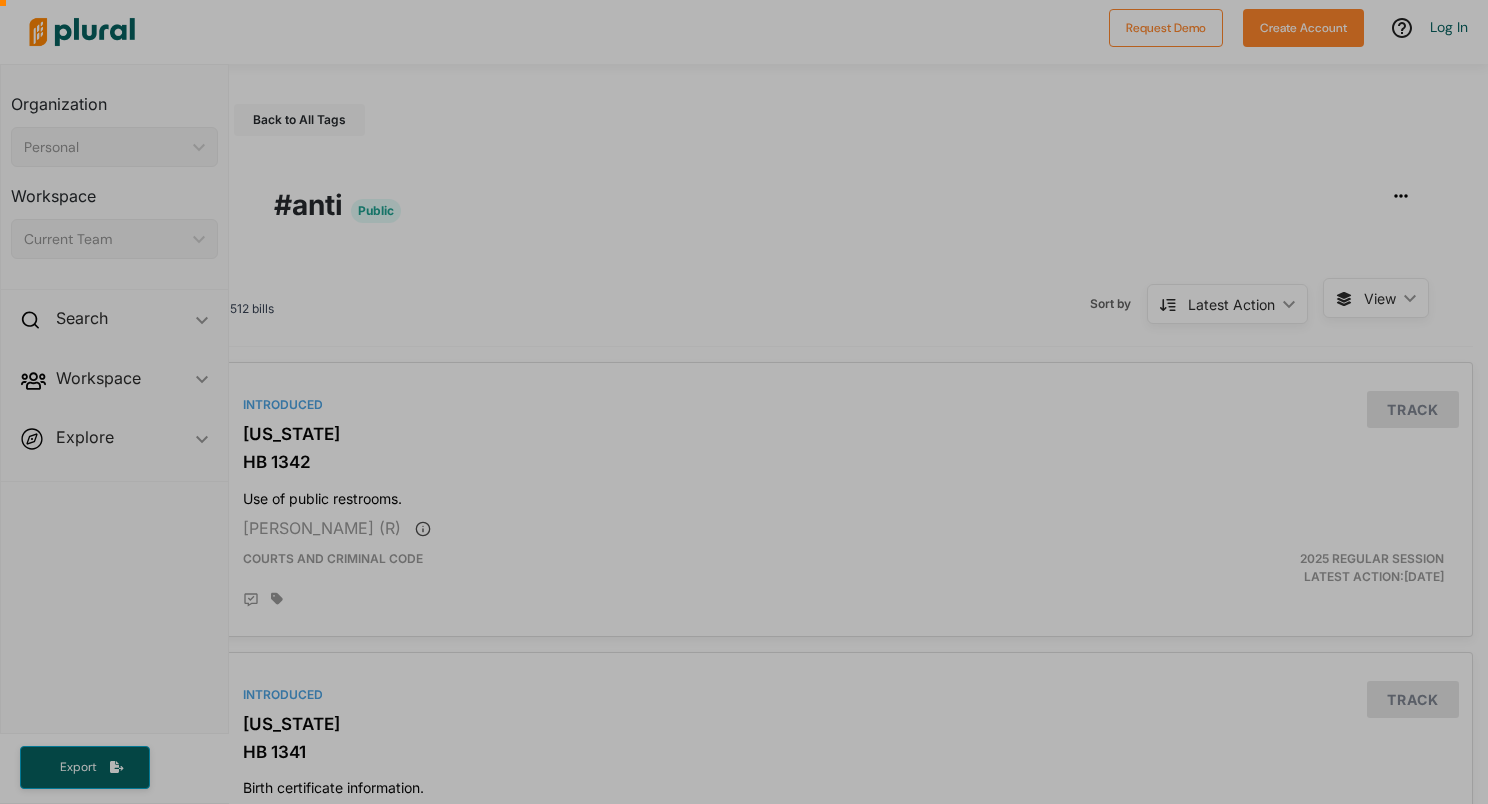 drag, startPoint x: 1482, startPoint y: 114, endPoint x: 1466, endPoint y: 164, distance: 52.49762 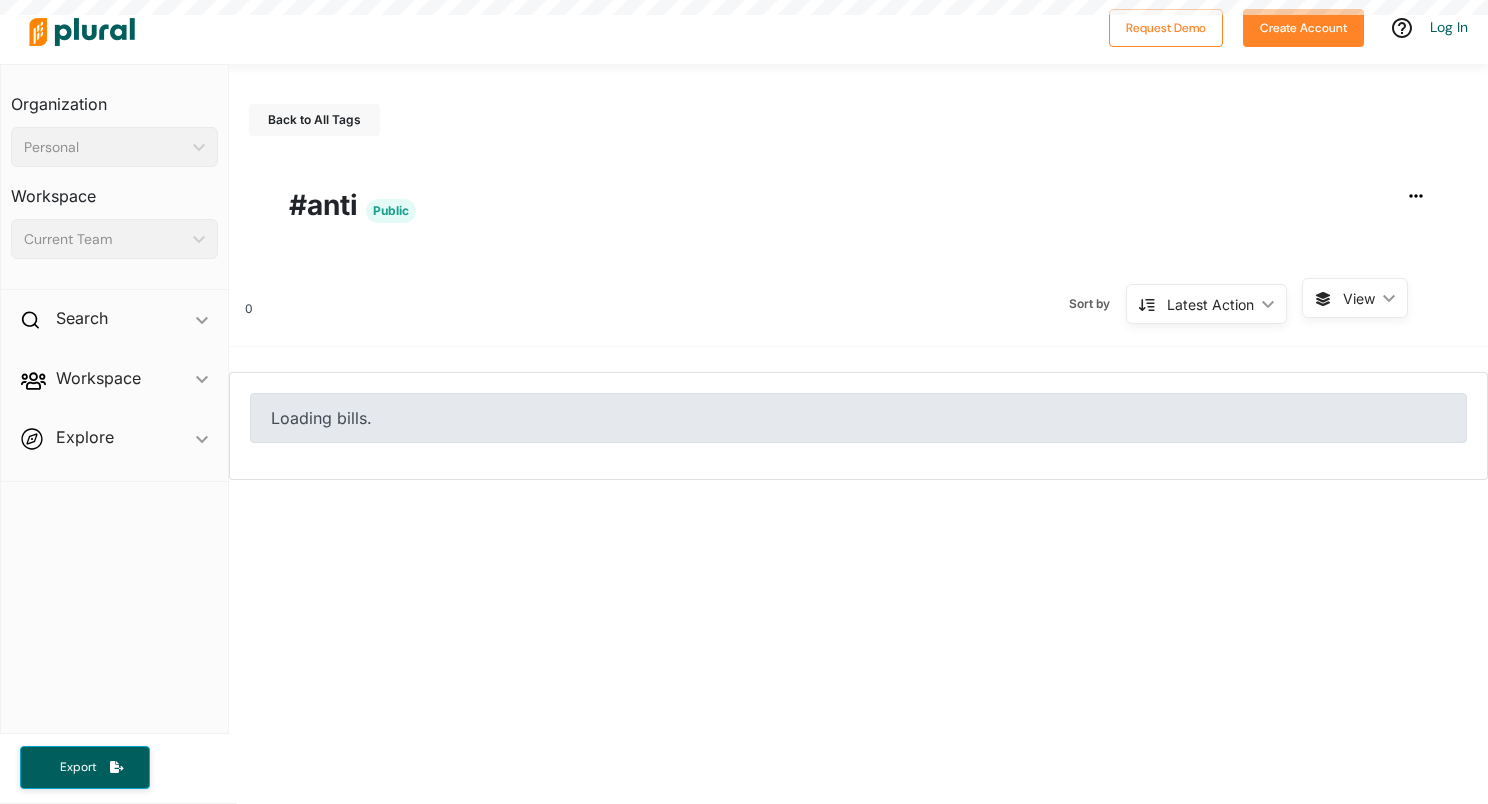 scroll, scrollTop: 0, scrollLeft: 0, axis: both 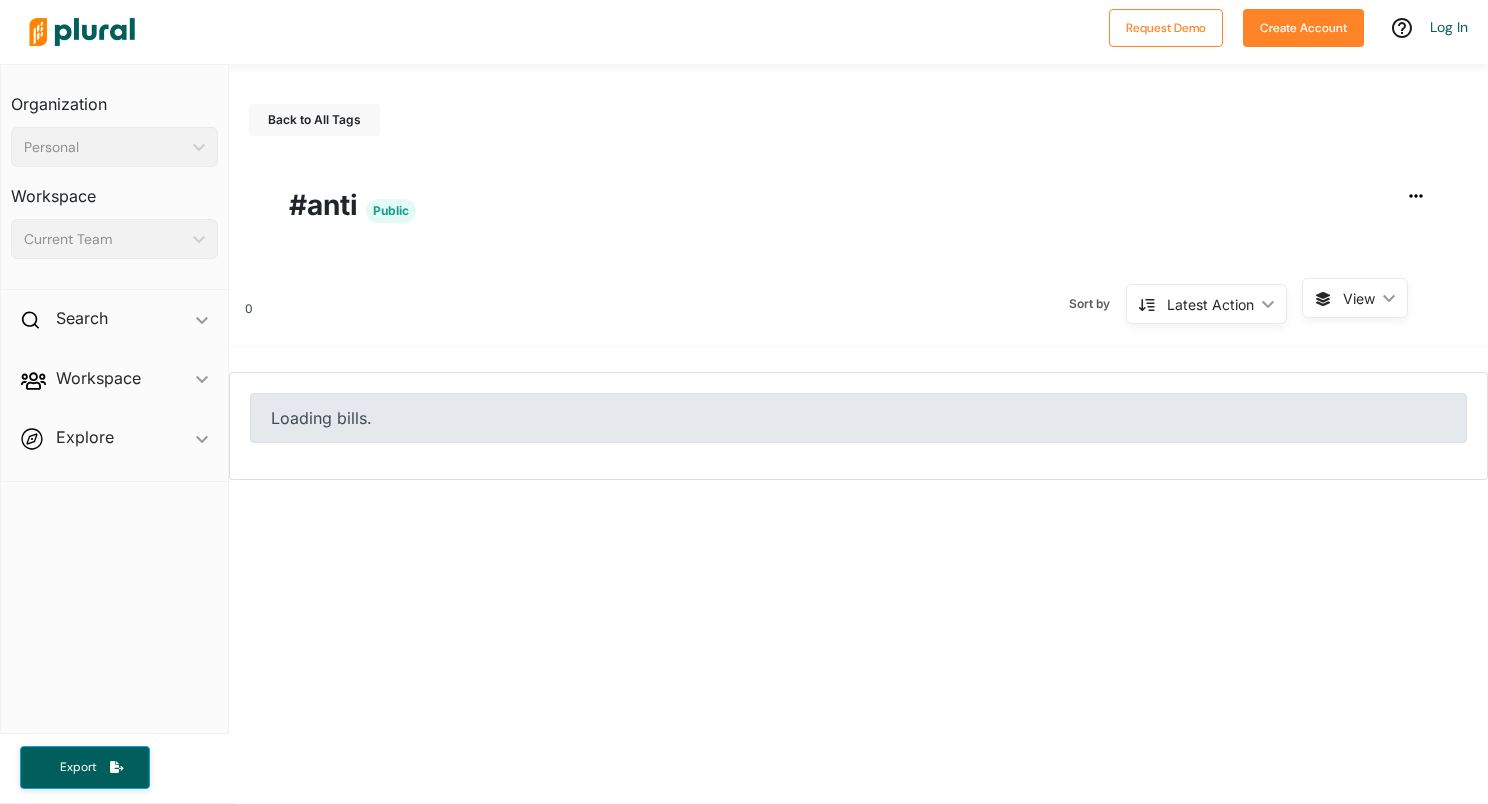 click on "View" at bounding box center [1359, 298] 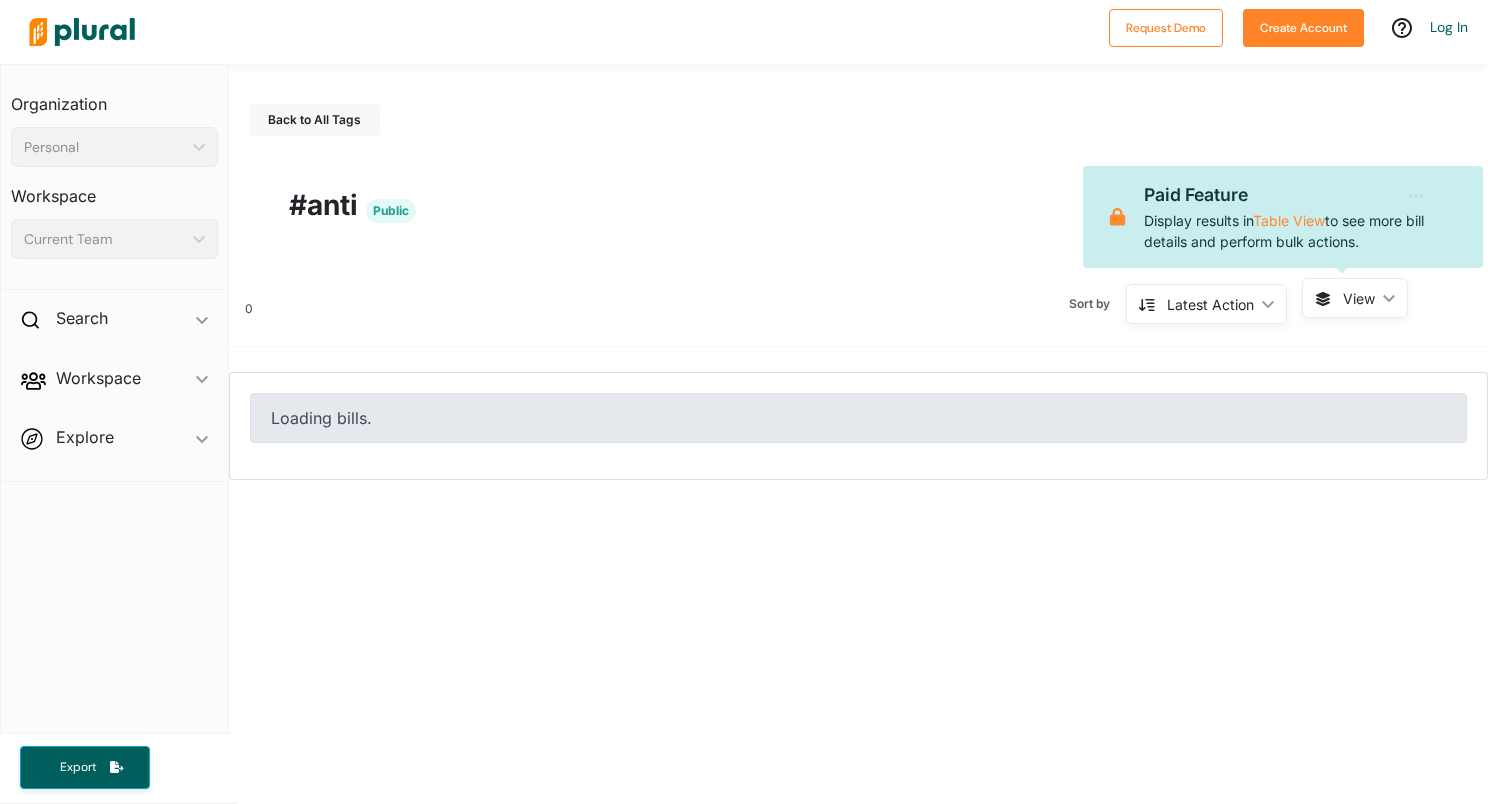 drag, startPoint x: 1360, startPoint y: 301, endPoint x: 1328, endPoint y: 305, distance: 32.24903 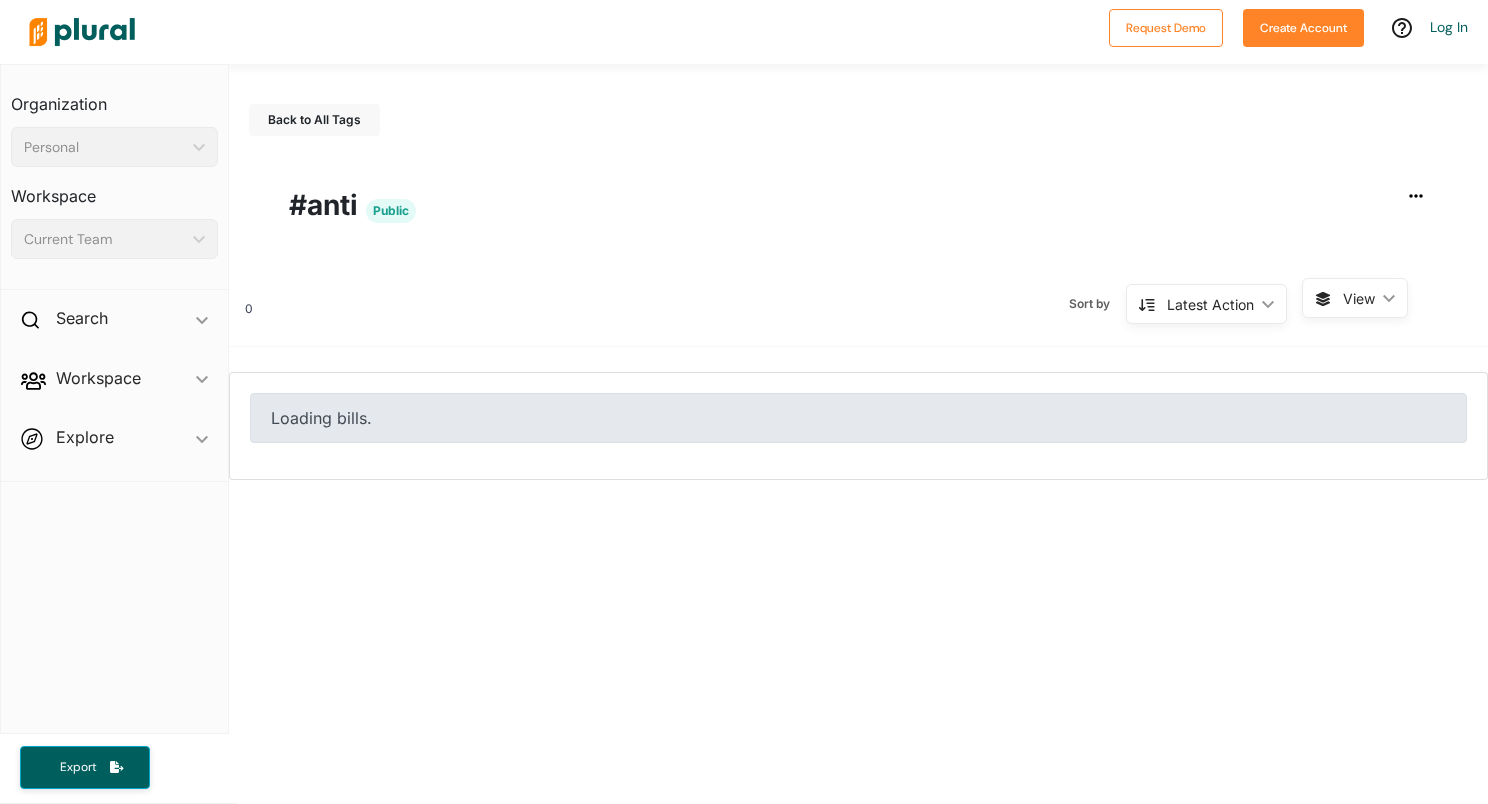 click on "Latest Action ic_keyboard_arrow_down" at bounding box center (1206, 304) 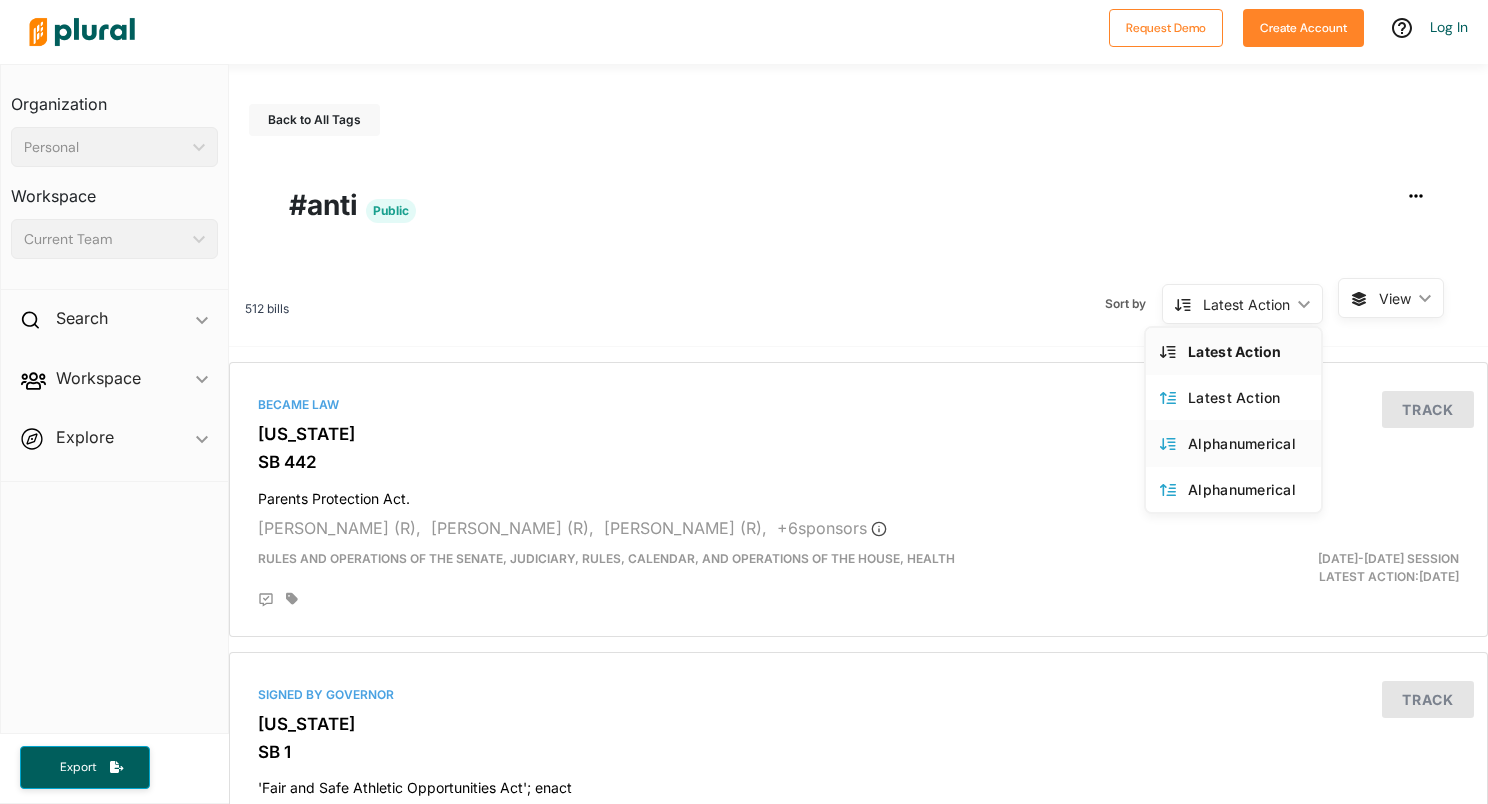 click on "Alphanumerical" 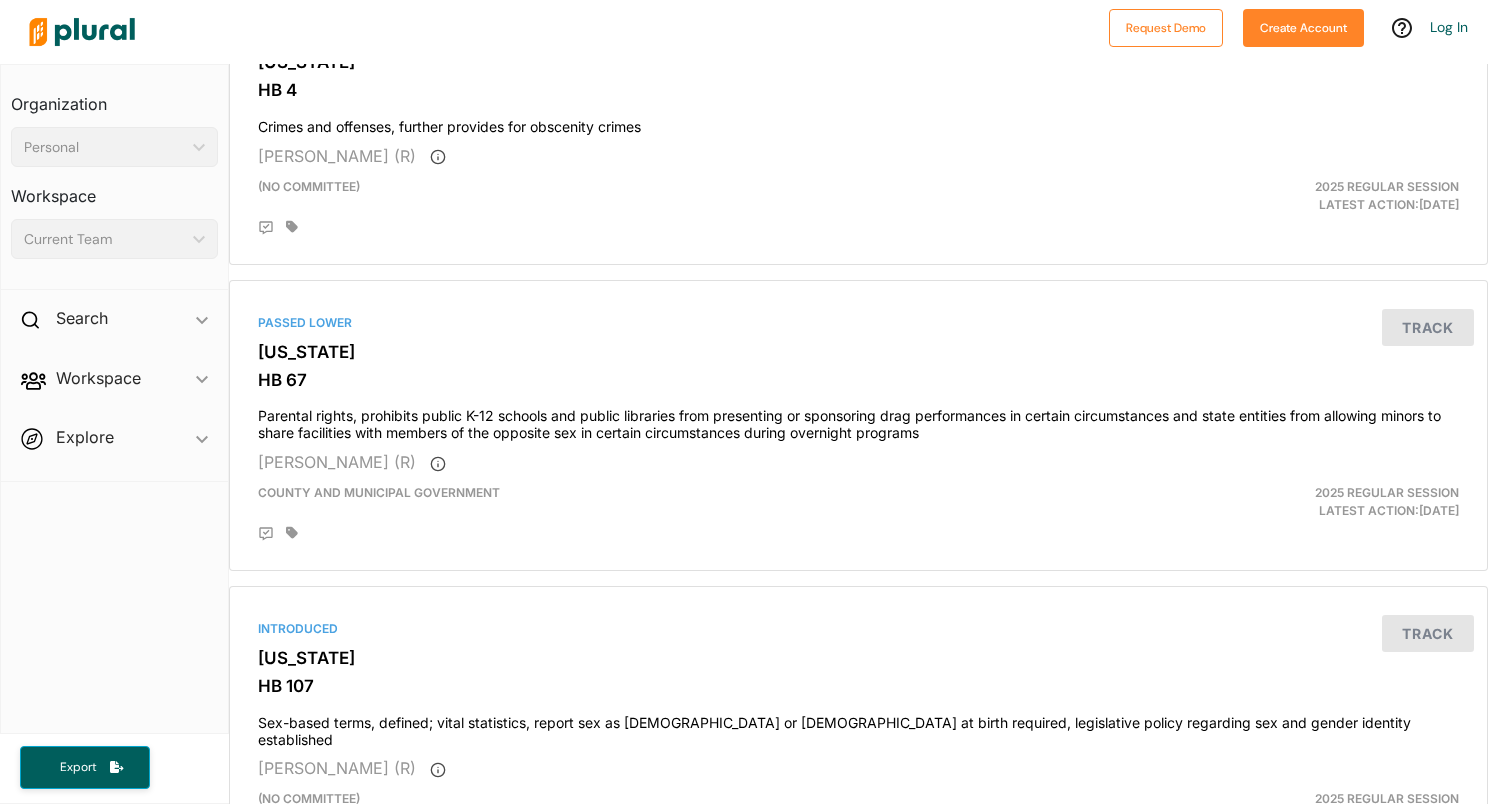 scroll, scrollTop: 0, scrollLeft: 0, axis: both 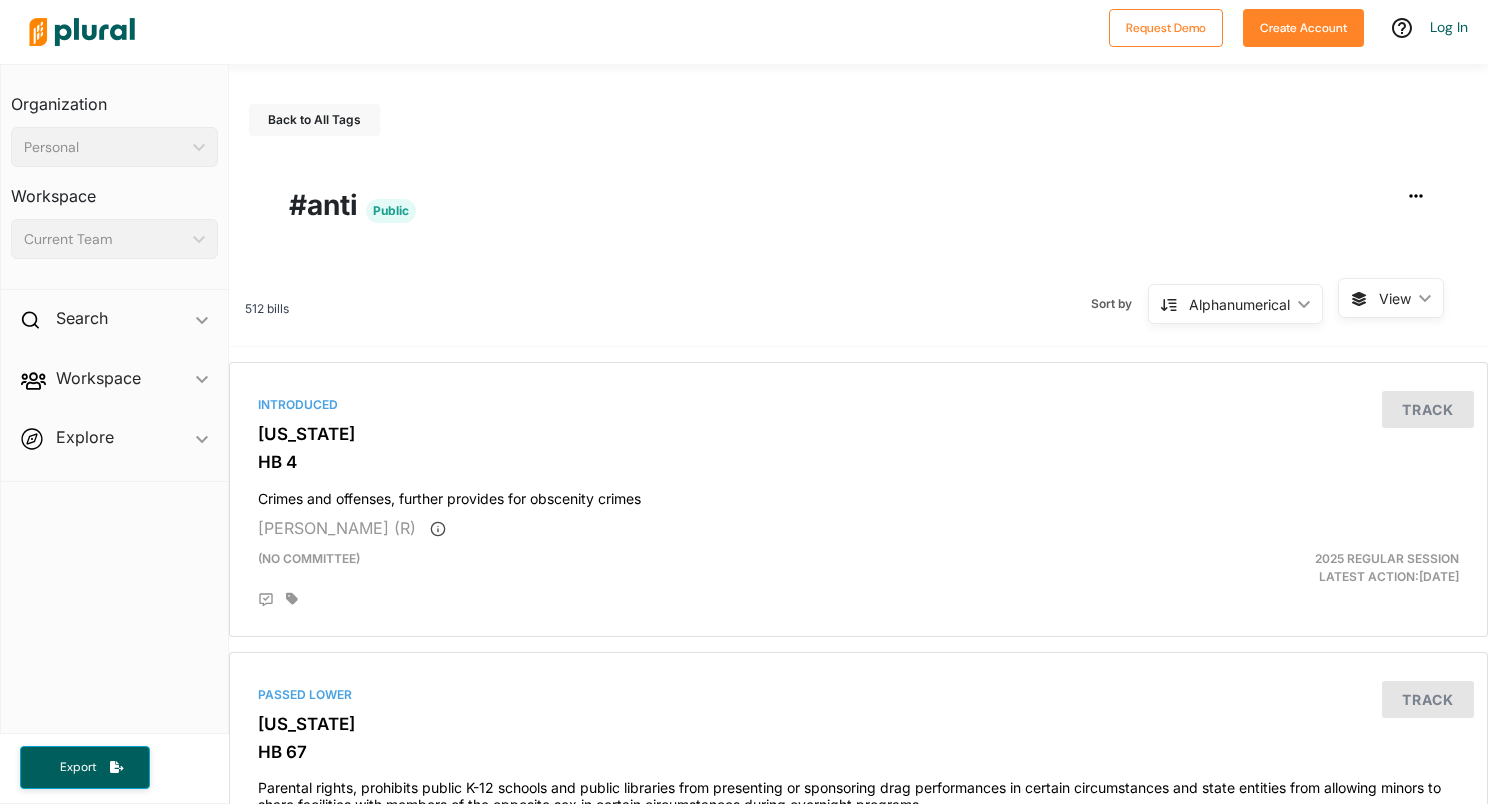 click on "ic_keyboard_arrow_down" 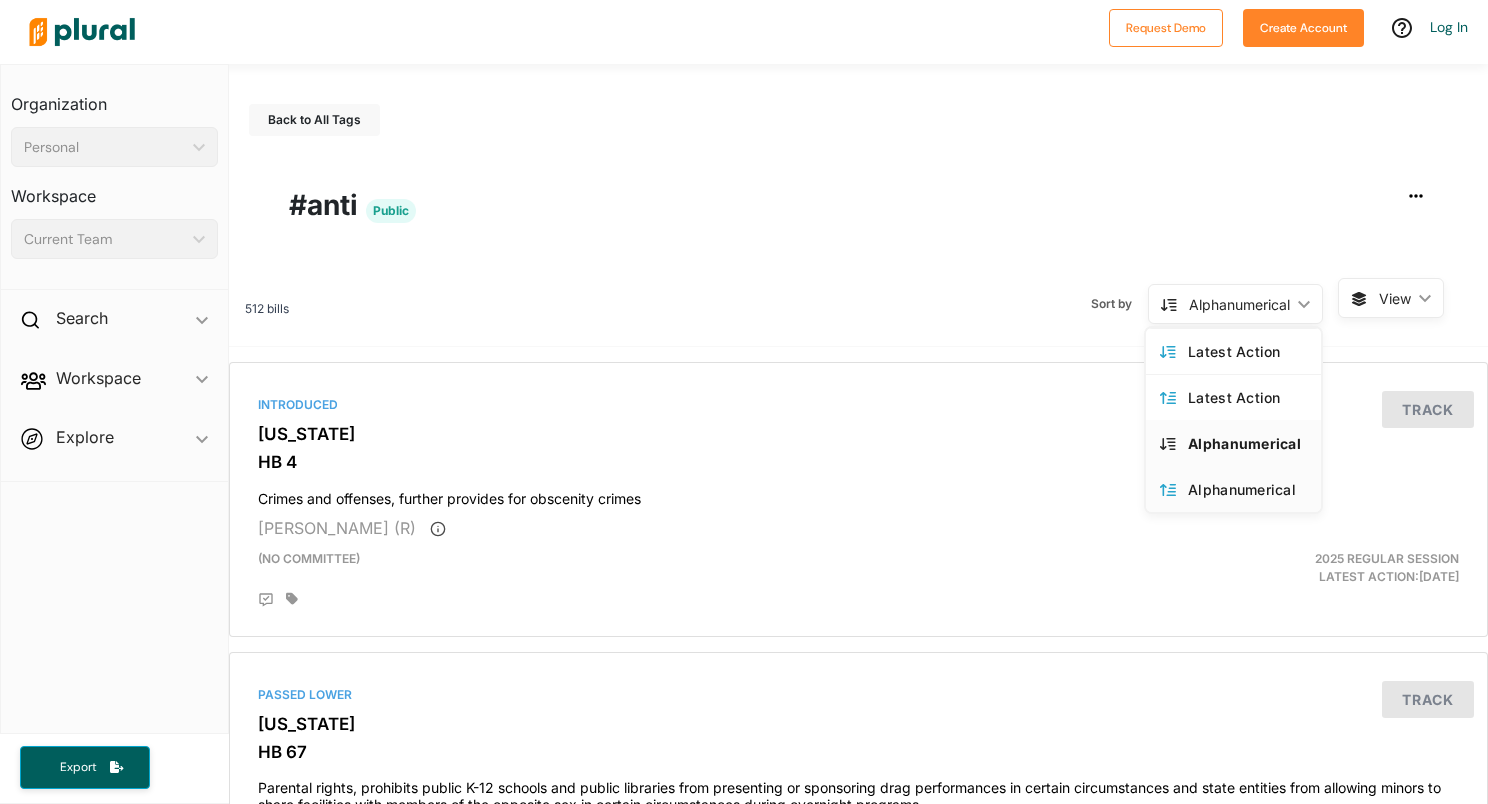 click on "Alphanumerical" at bounding box center [1247, 489] 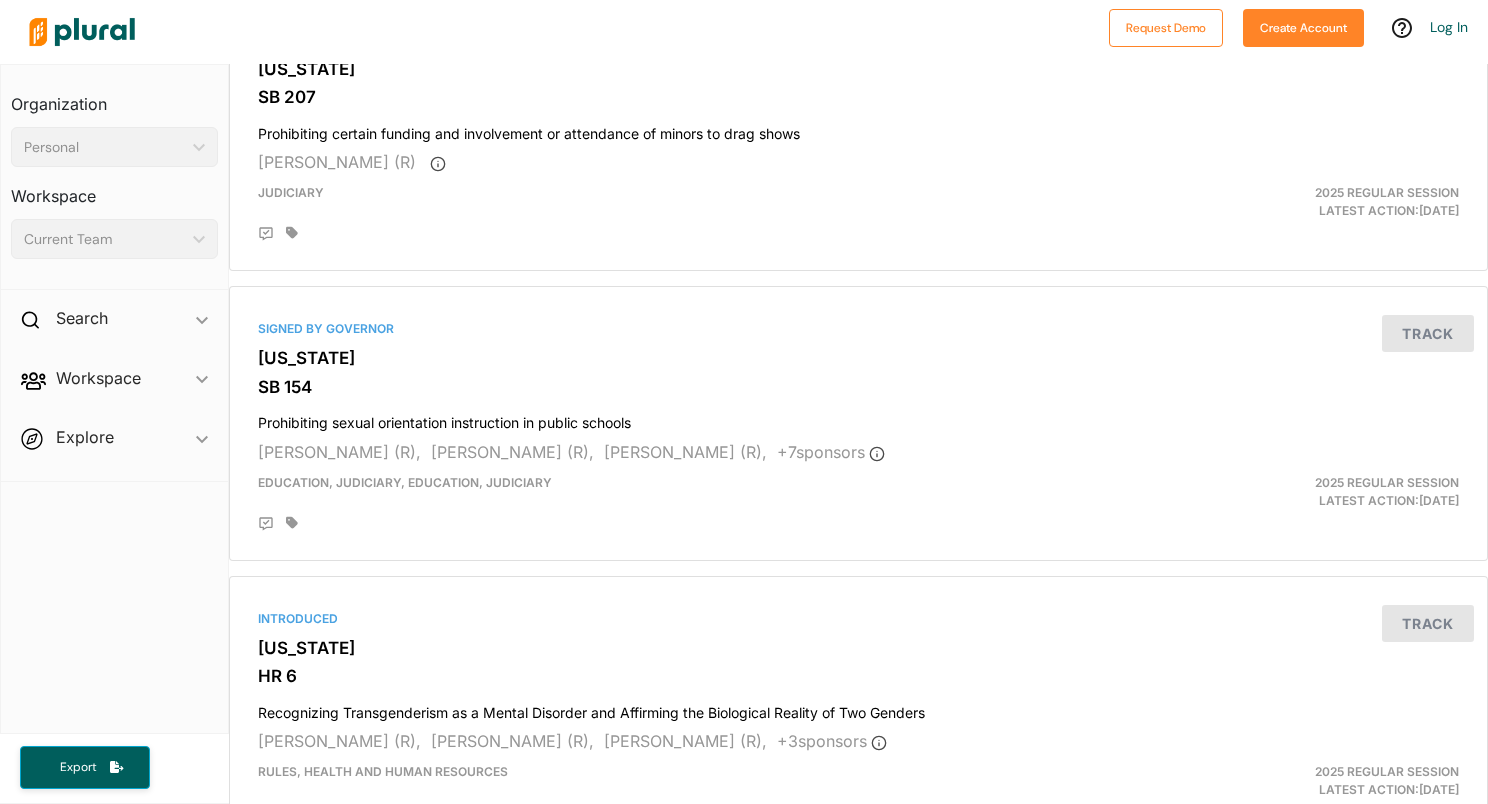 scroll, scrollTop: 6945, scrollLeft: 0, axis: vertical 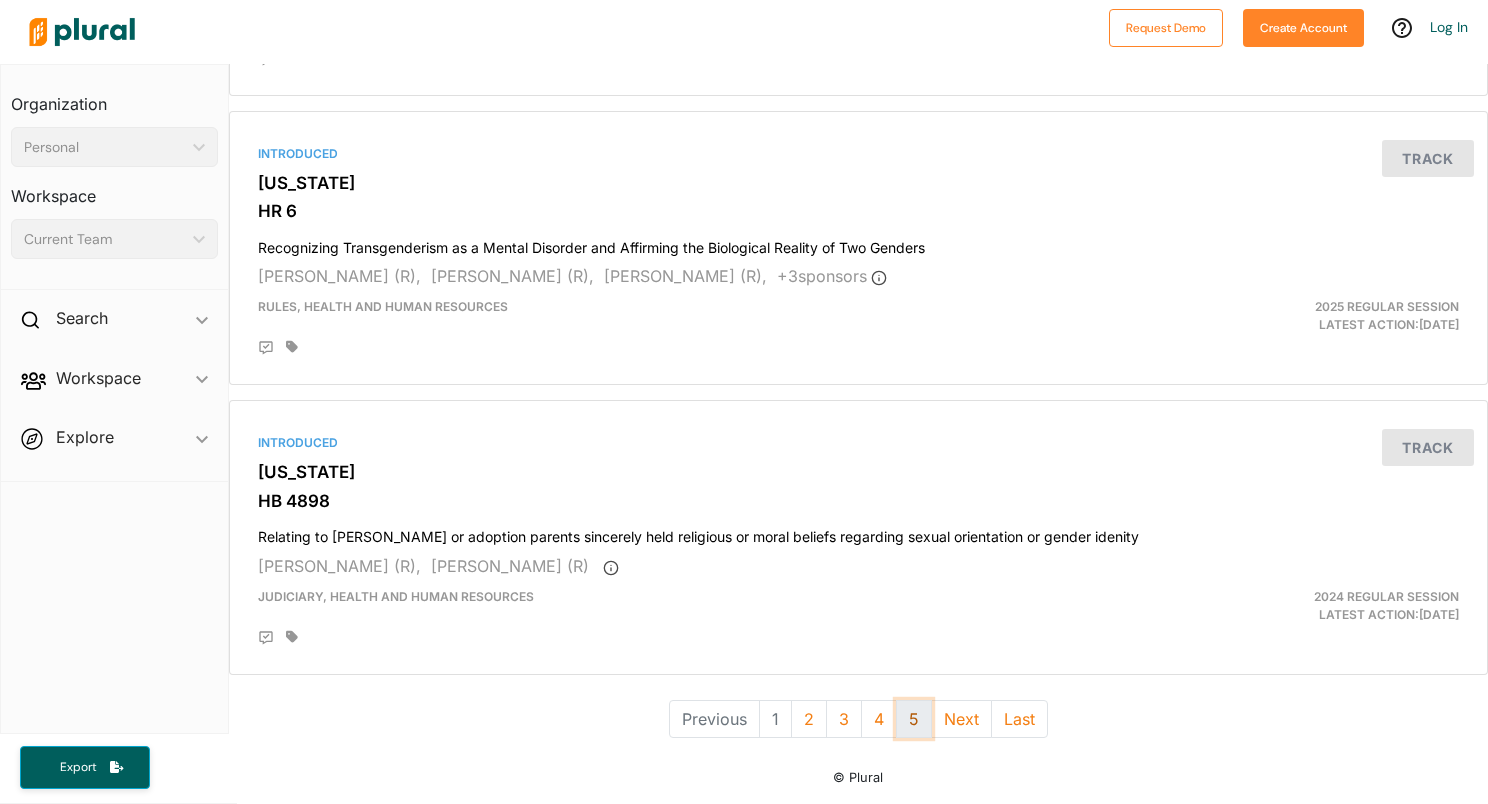 click on "5" at bounding box center (914, 719) 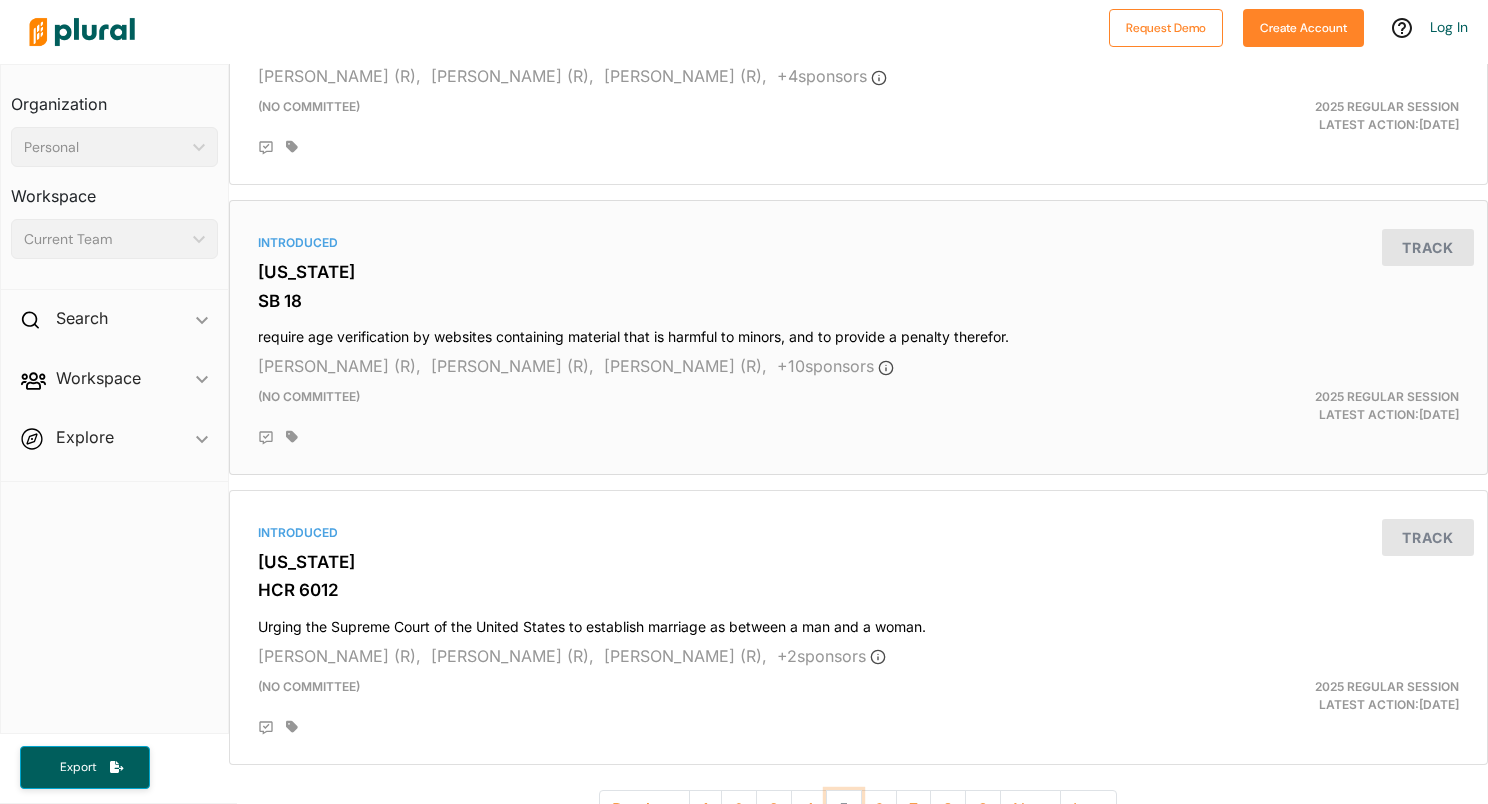 scroll, scrollTop: 7113, scrollLeft: 0, axis: vertical 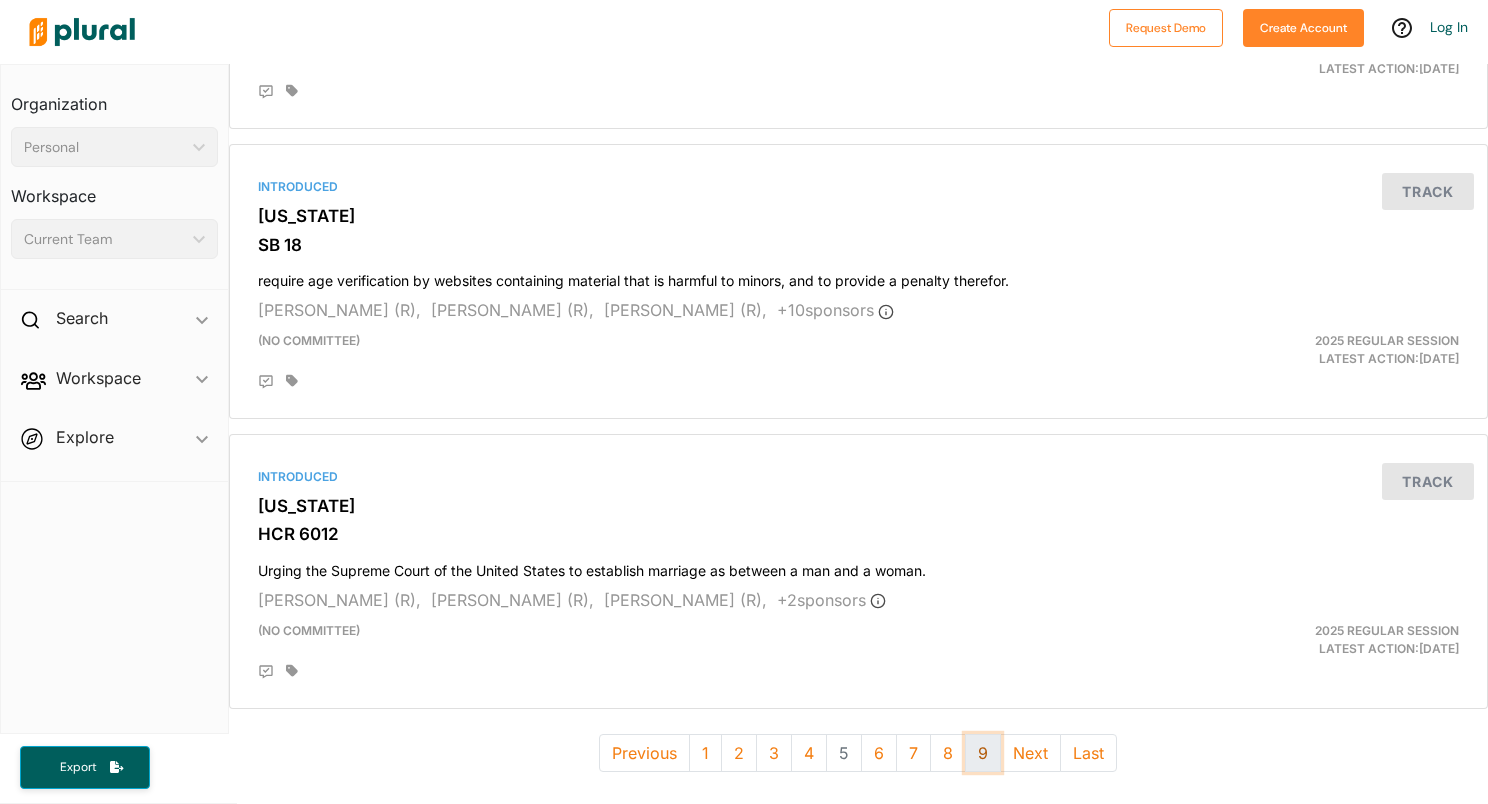 click on "9" at bounding box center [983, 753] 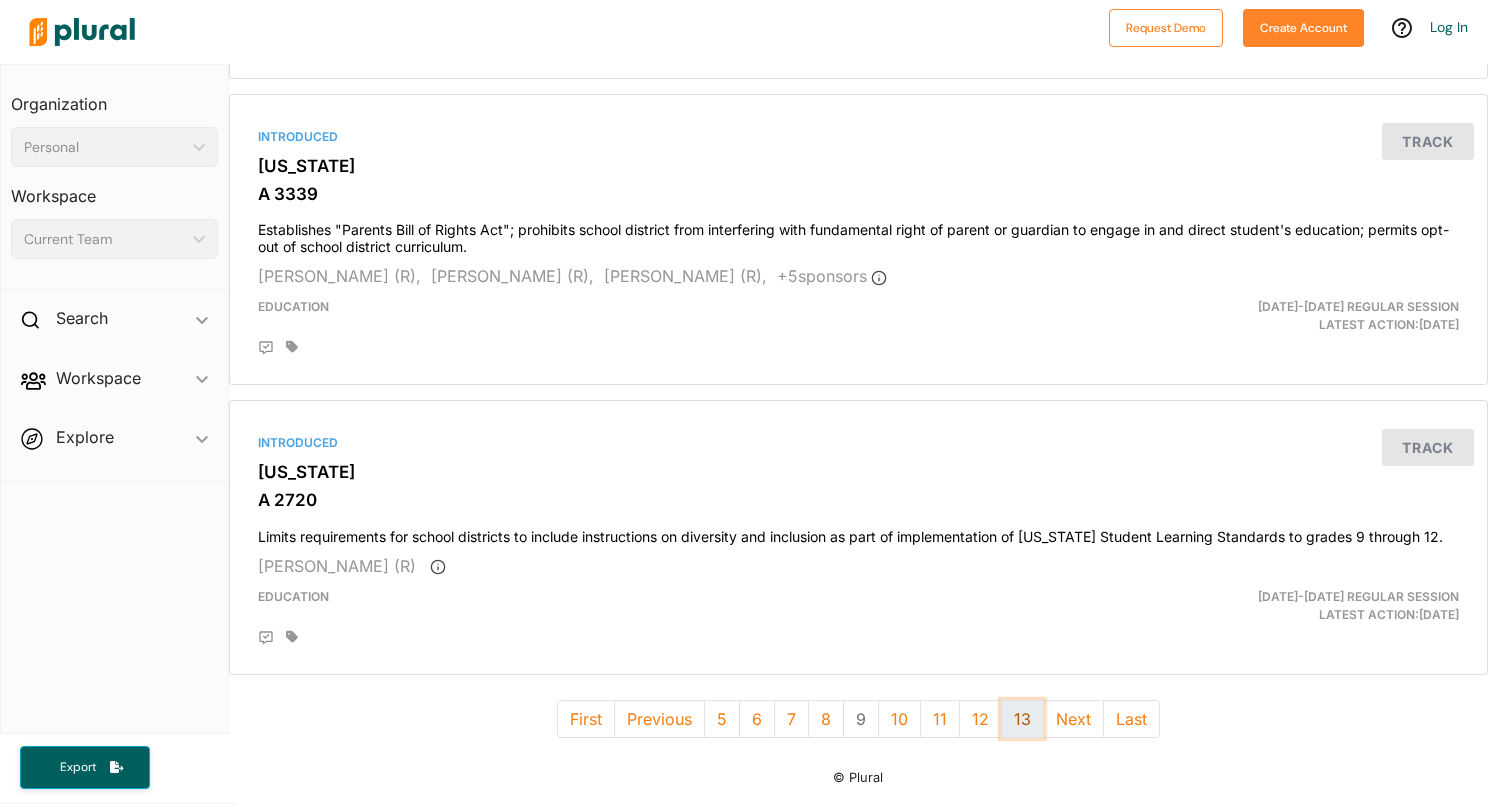 click on "13" at bounding box center (1022, 719) 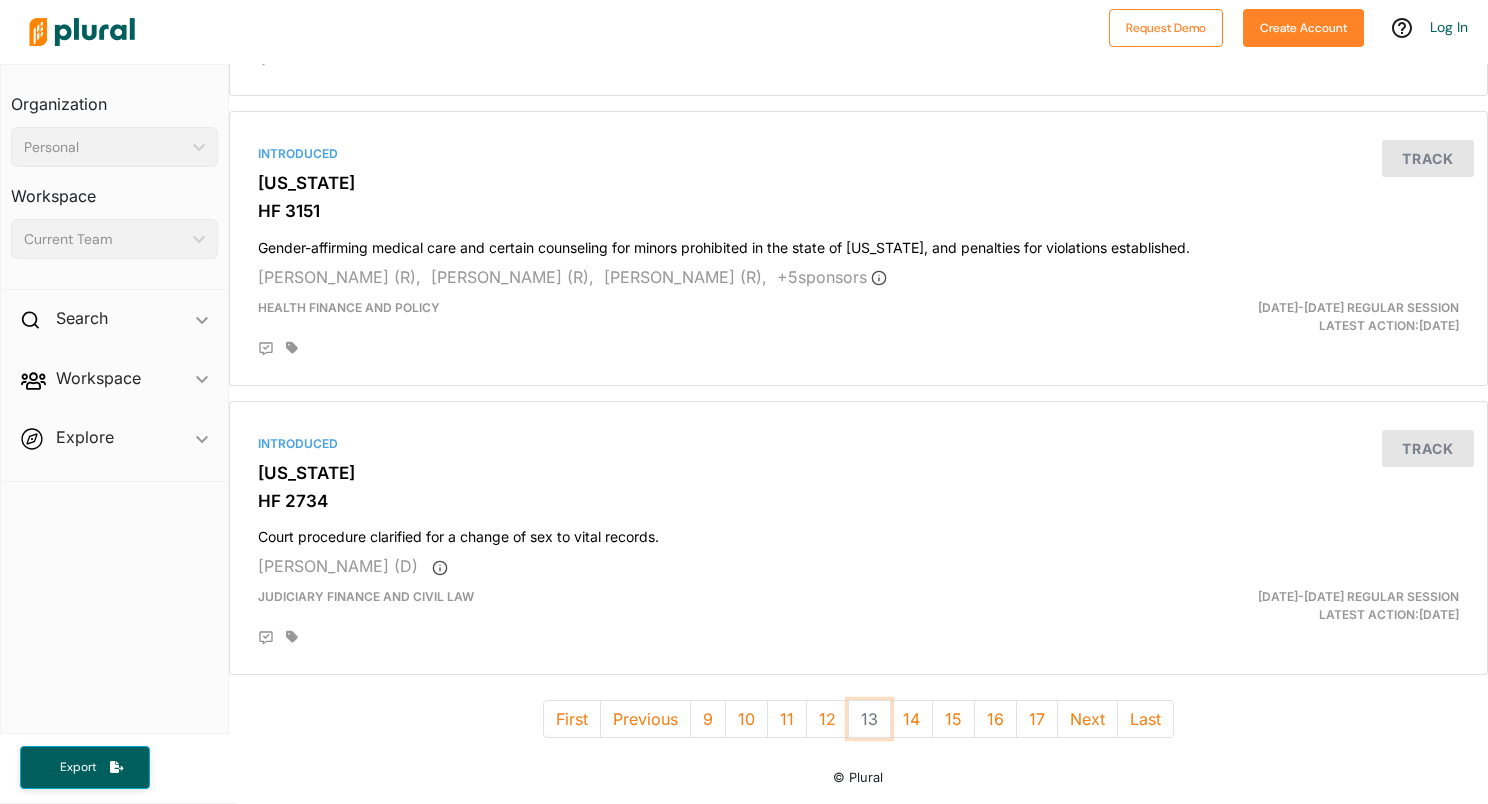 scroll, scrollTop: 6912, scrollLeft: 0, axis: vertical 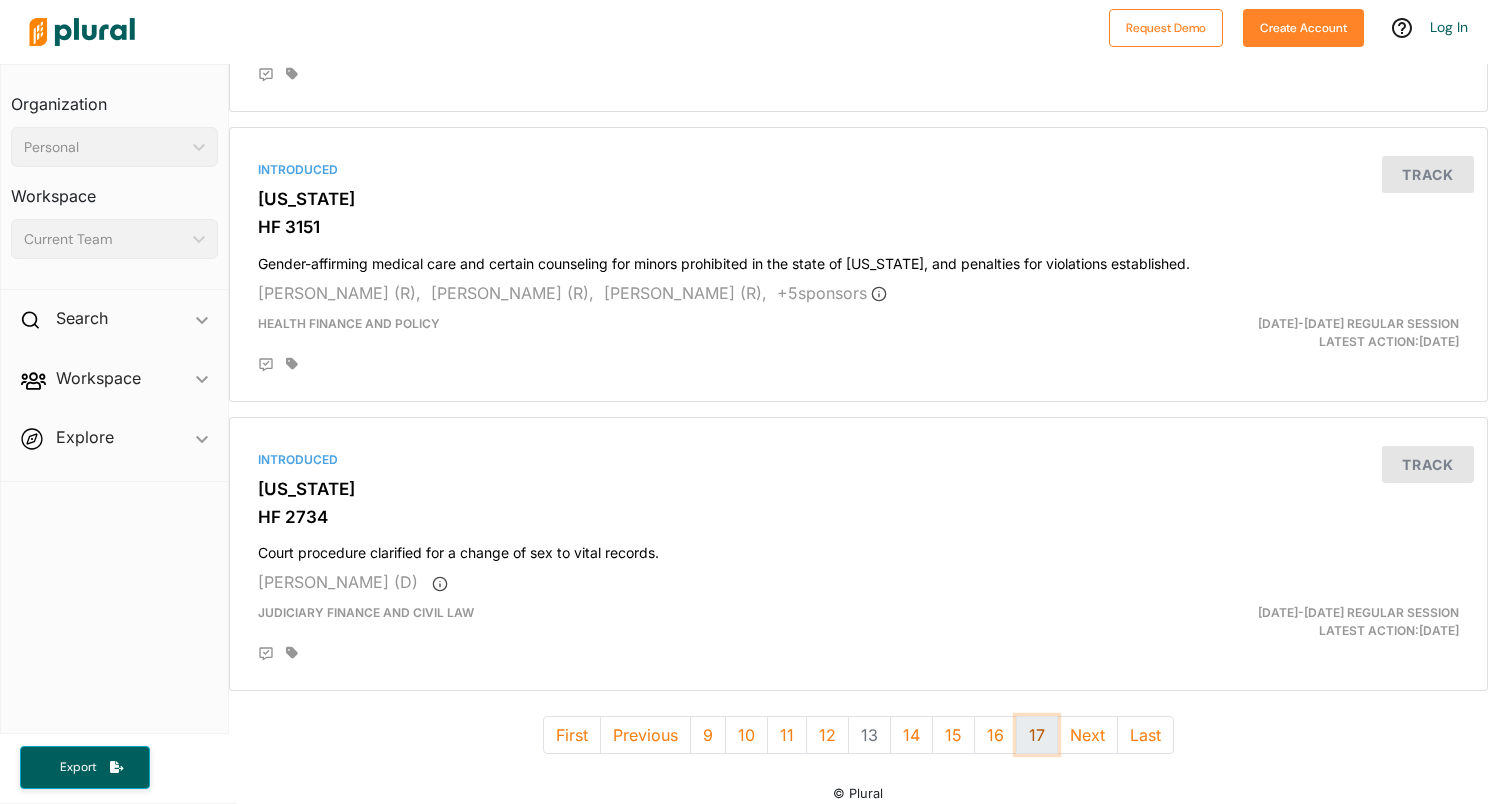click on "17" at bounding box center [1037, 735] 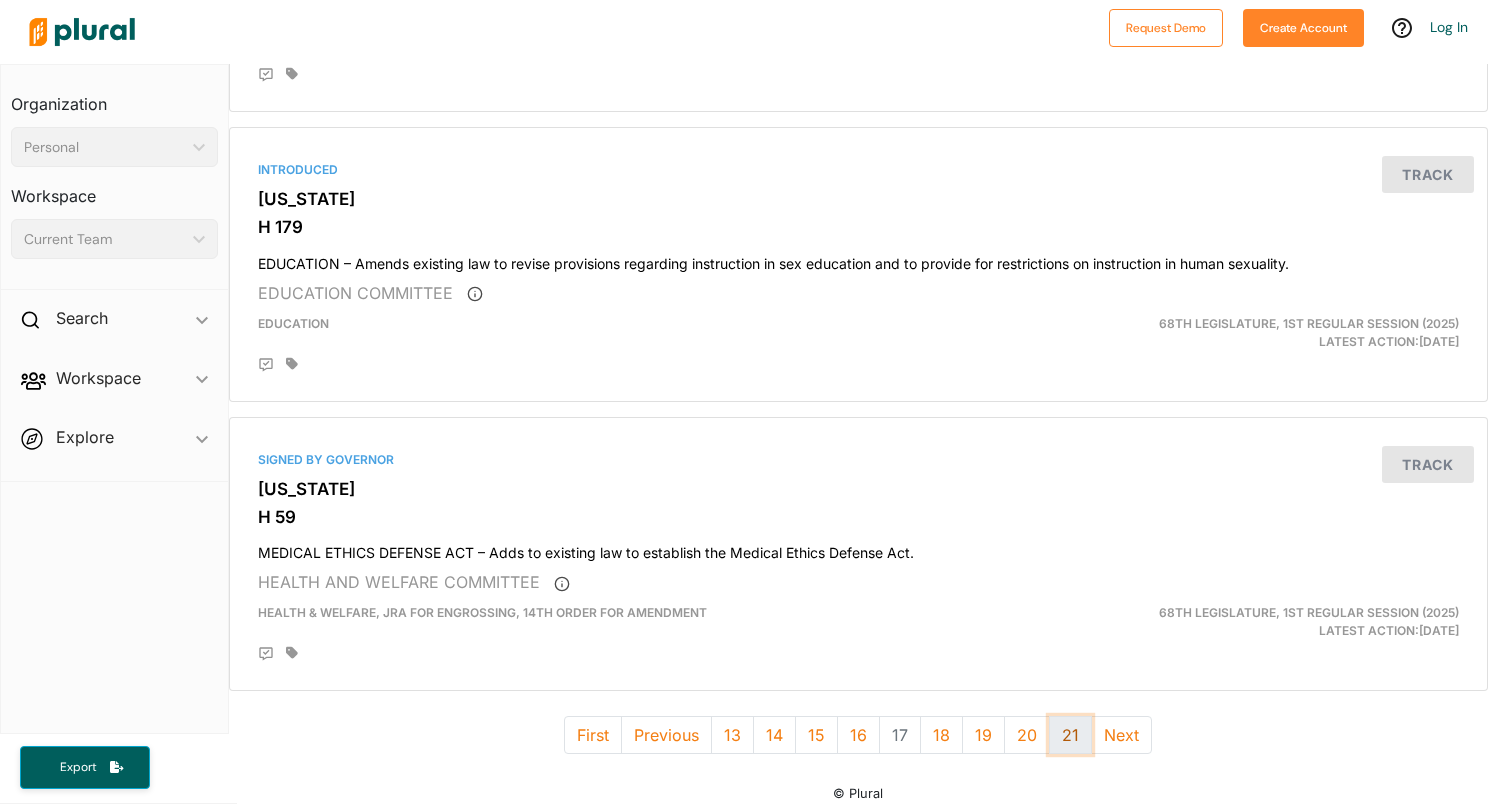 click on "21" at bounding box center (1070, 735) 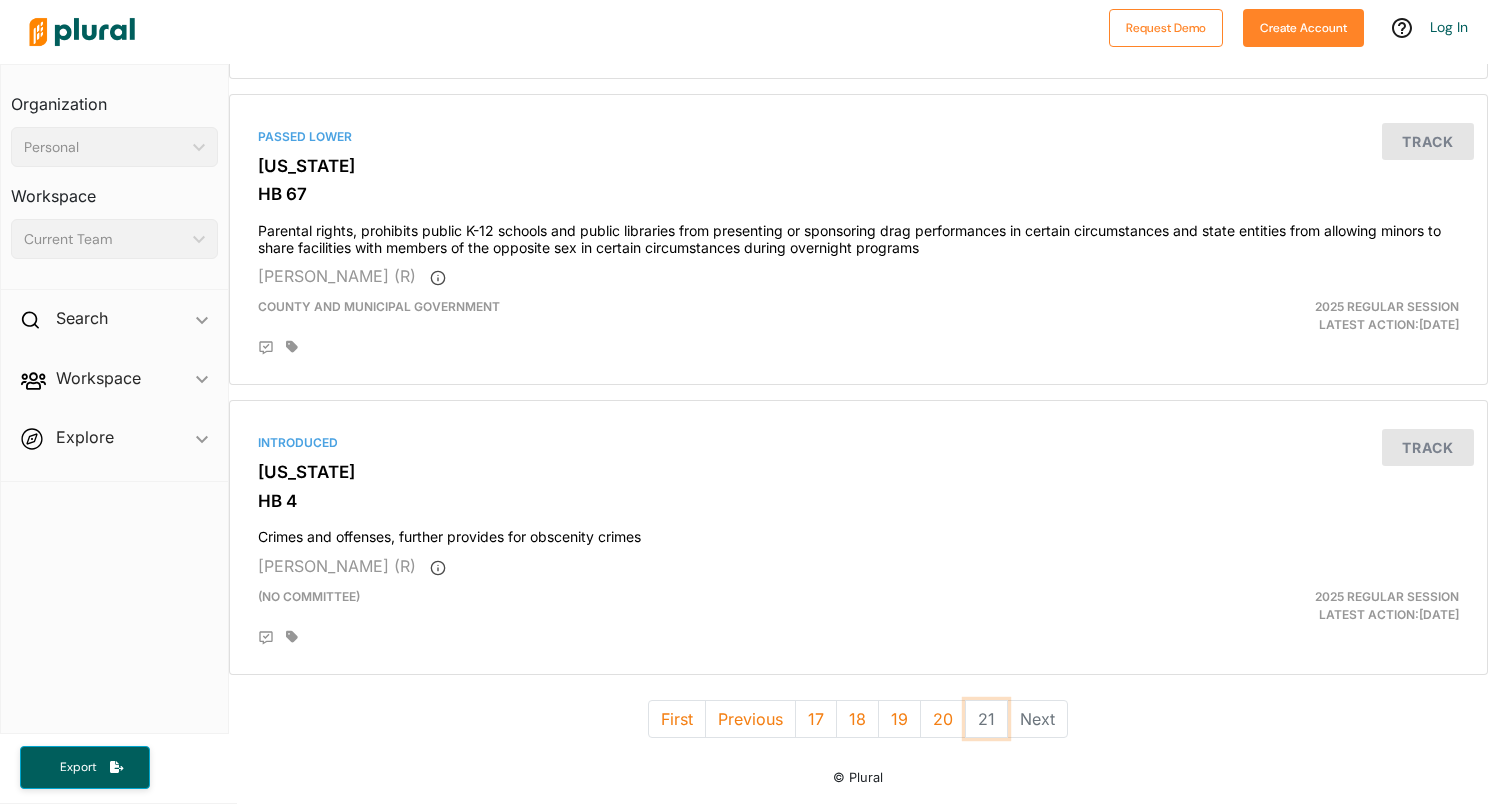scroll, scrollTop: 3204, scrollLeft: 0, axis: vertical 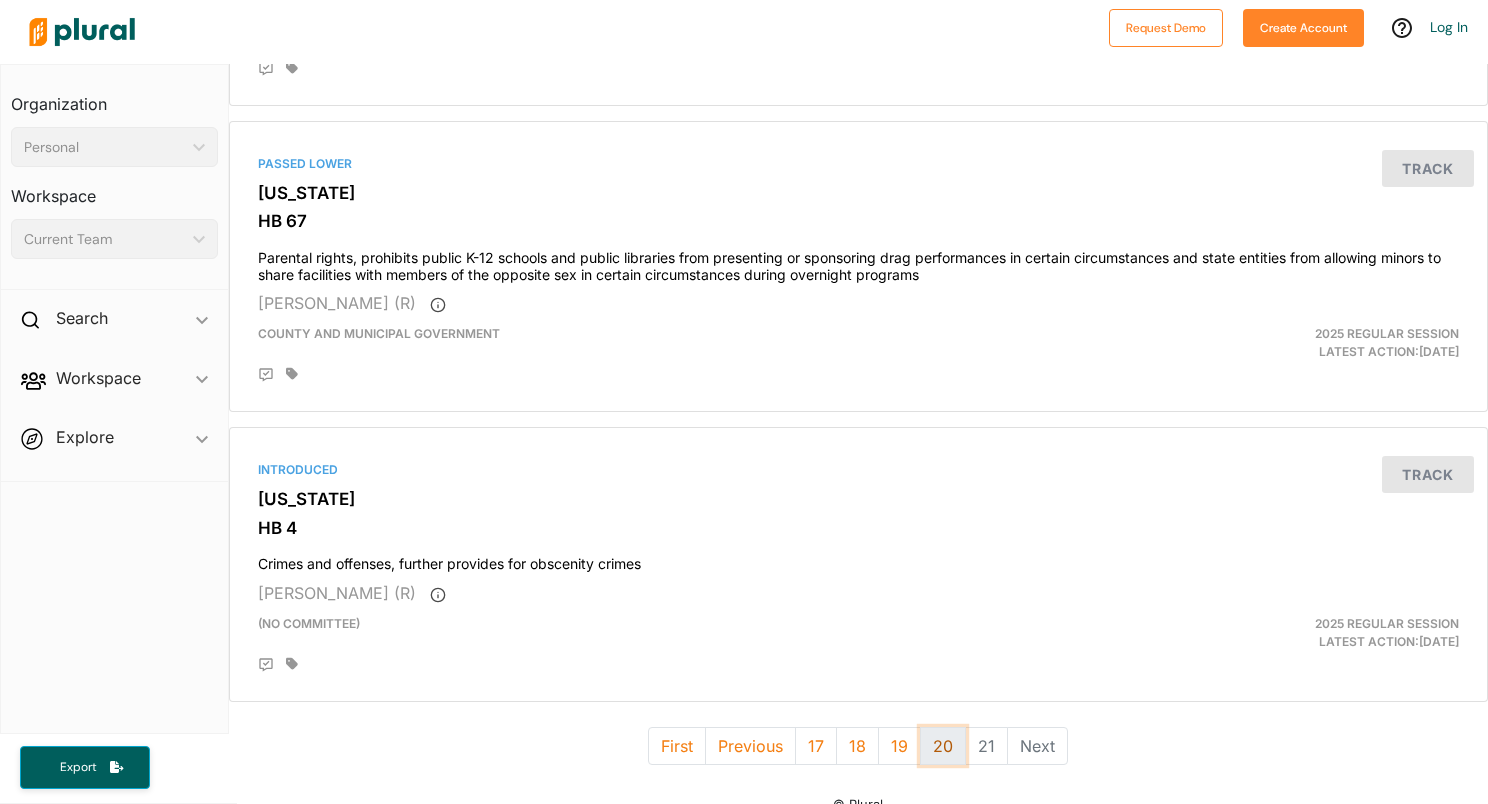 click on "20" at bounding box center [943, 746] 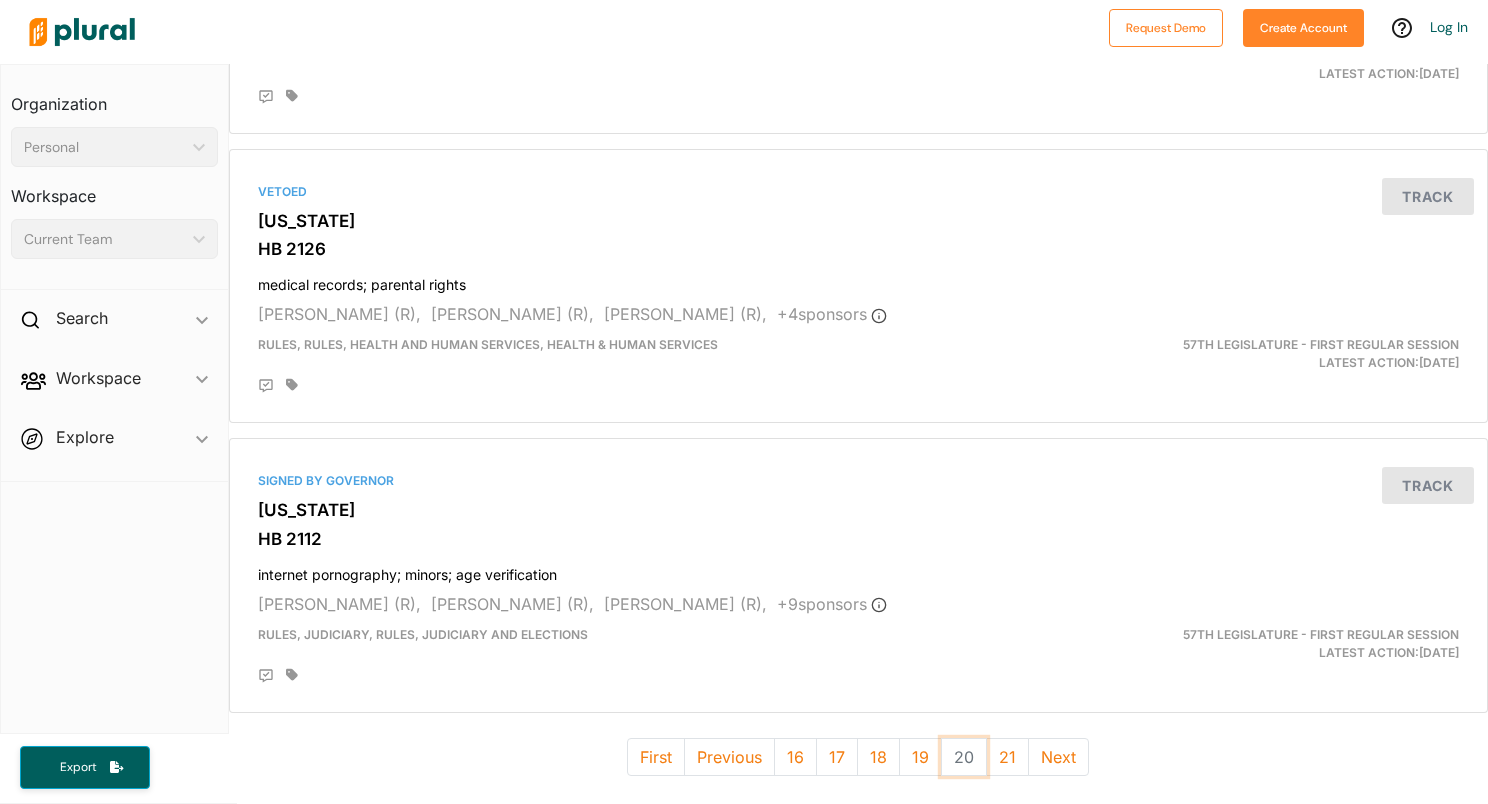 scroll, scrollTop: 6962, scrollLeft: 0, axis: vertical 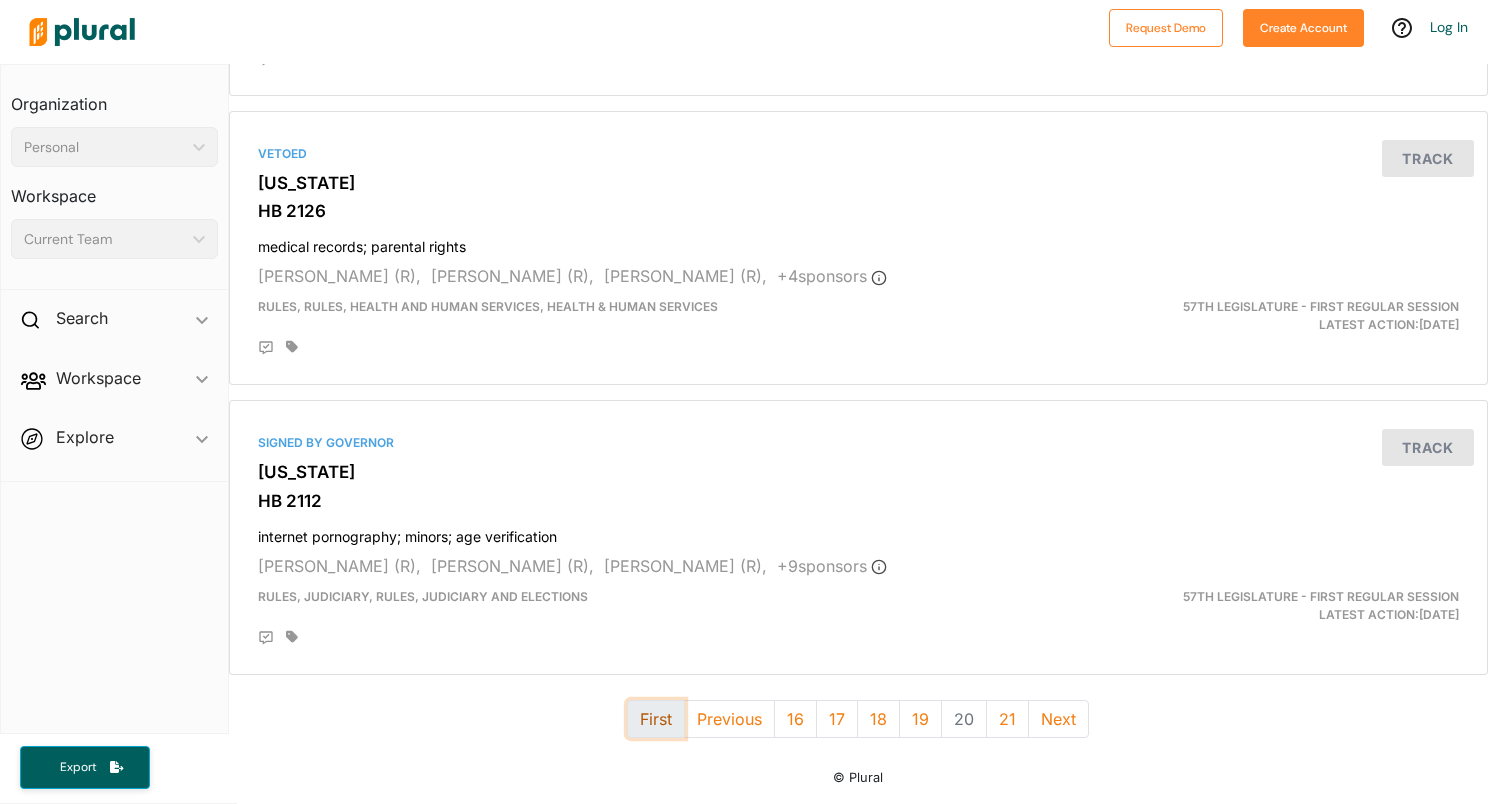 click on "First" at bounding box center [656, 719] 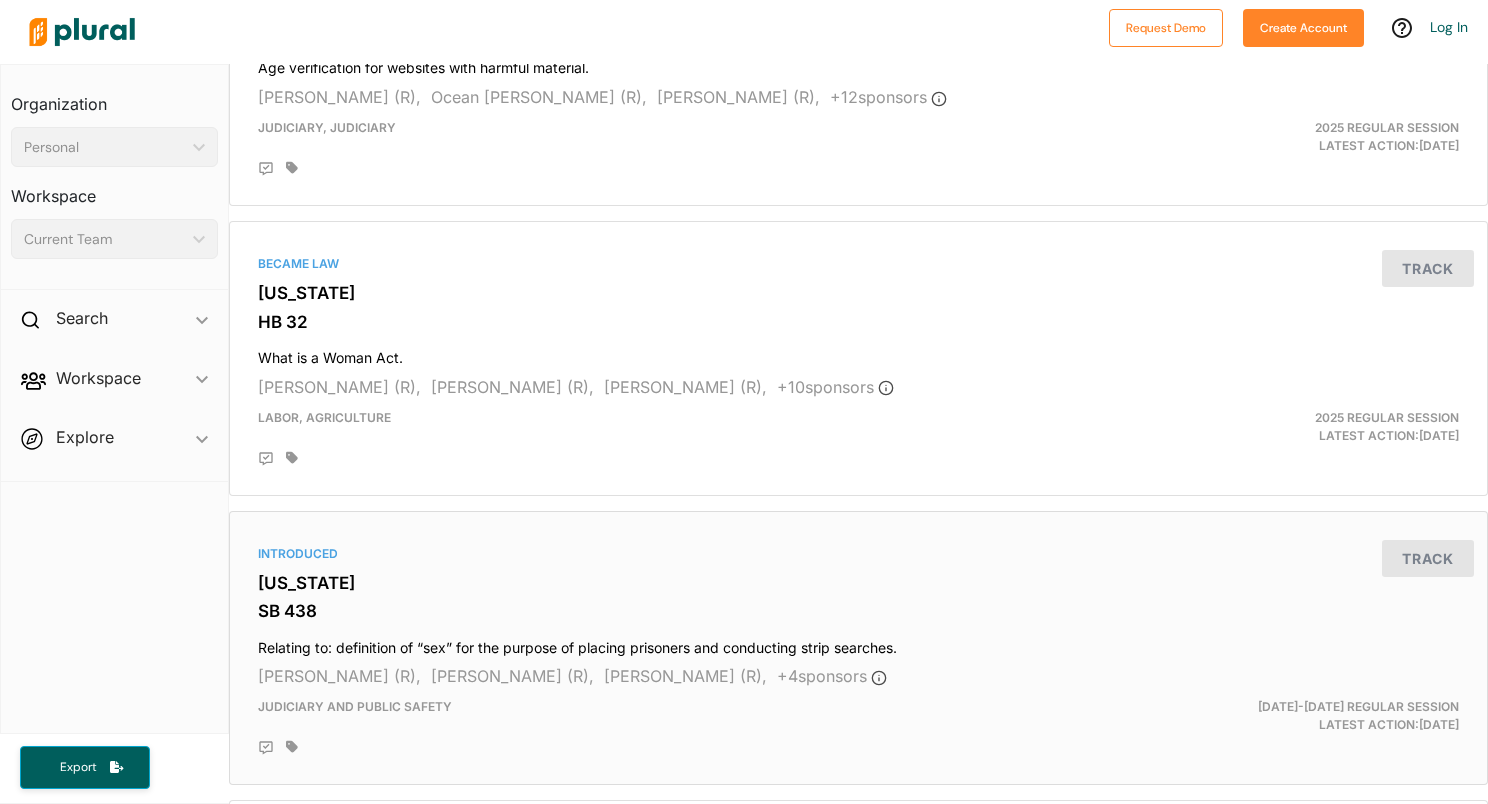 scroll, scrollTop: 2745, scrollLeft: 0, axis: vertical 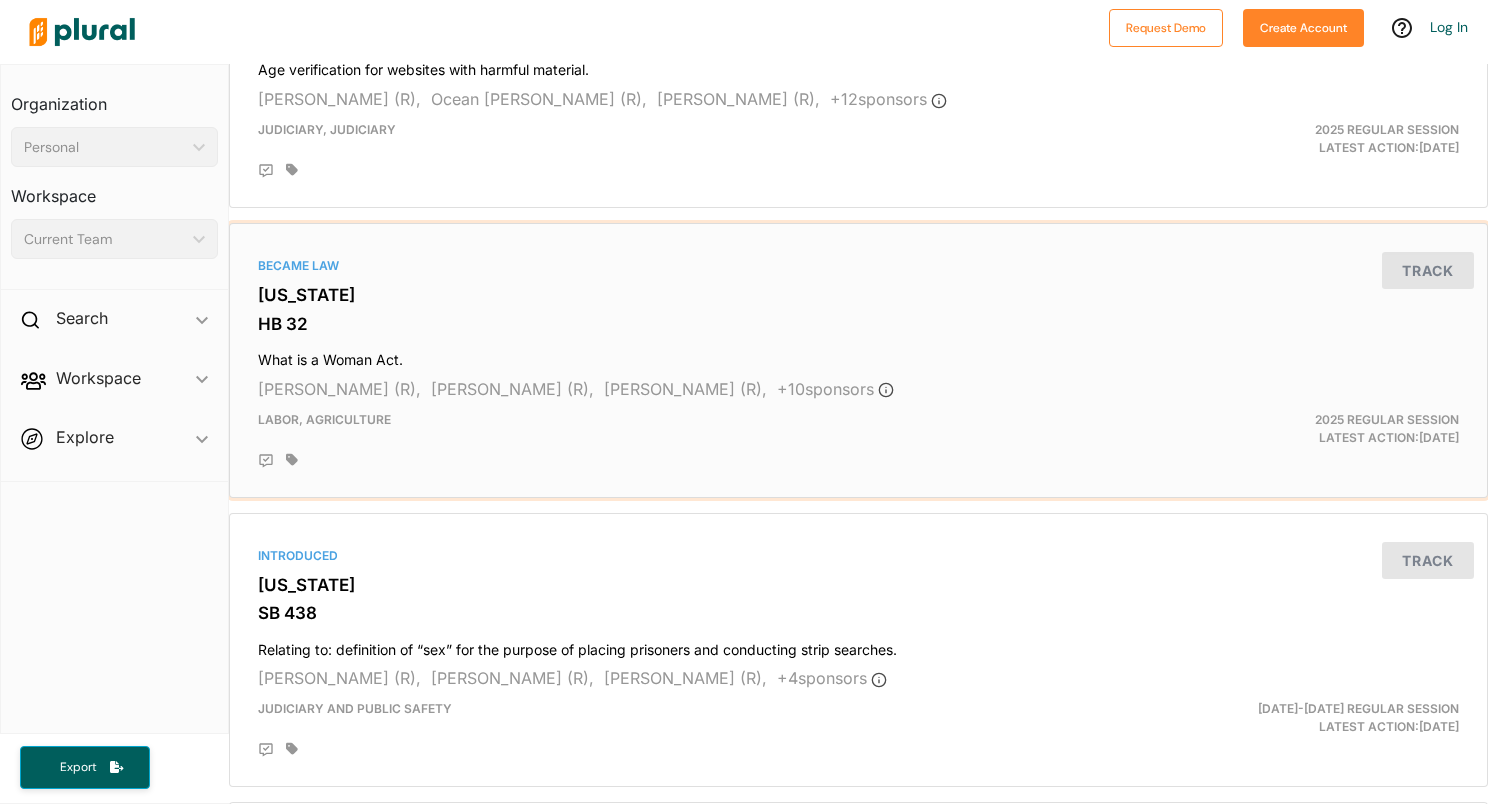 click on "Labor, Agriculture" at bounding box center [653, 429] 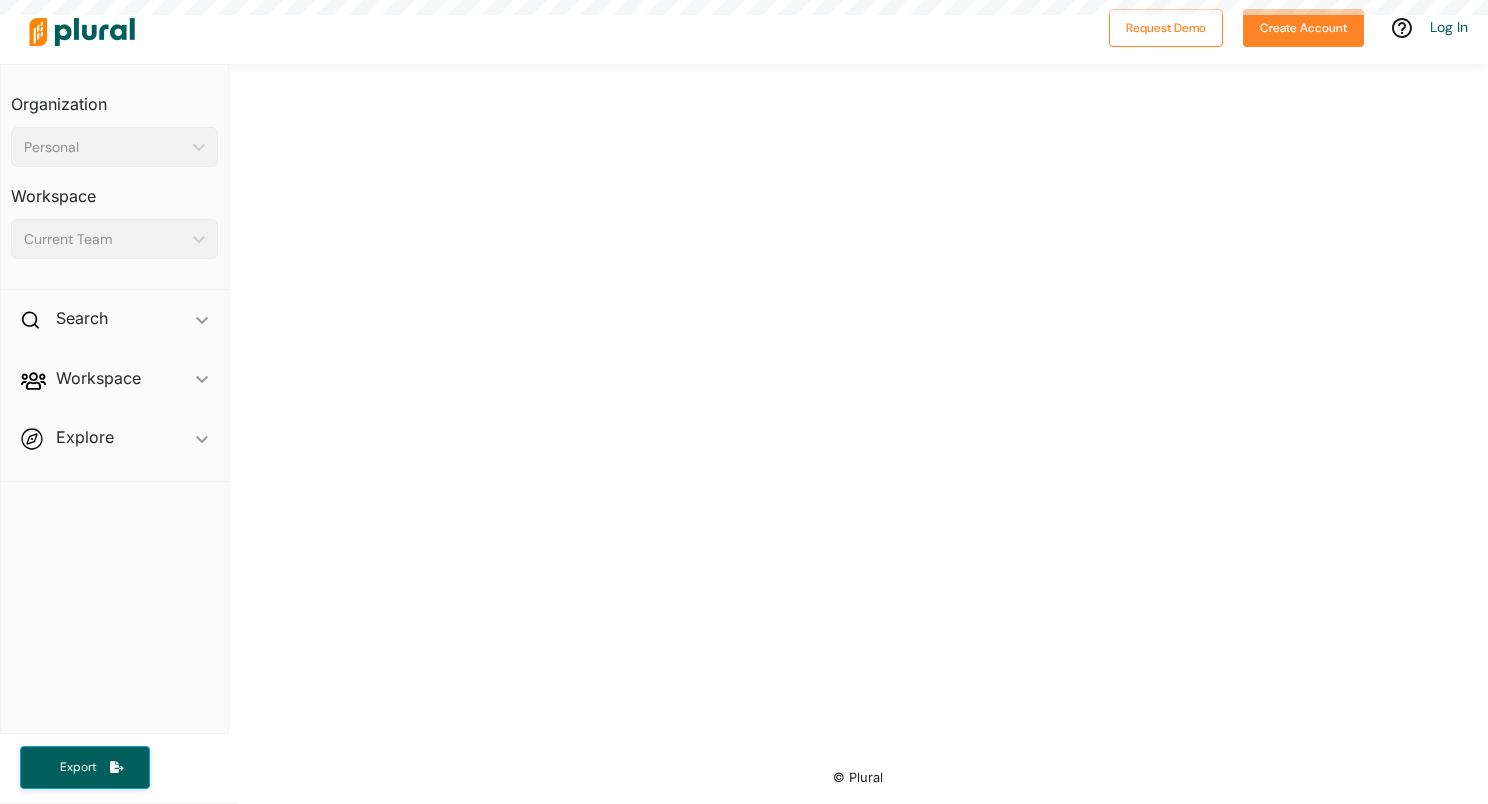 scroll, scrollTop: 0, scrollLeft: 0, axis: both 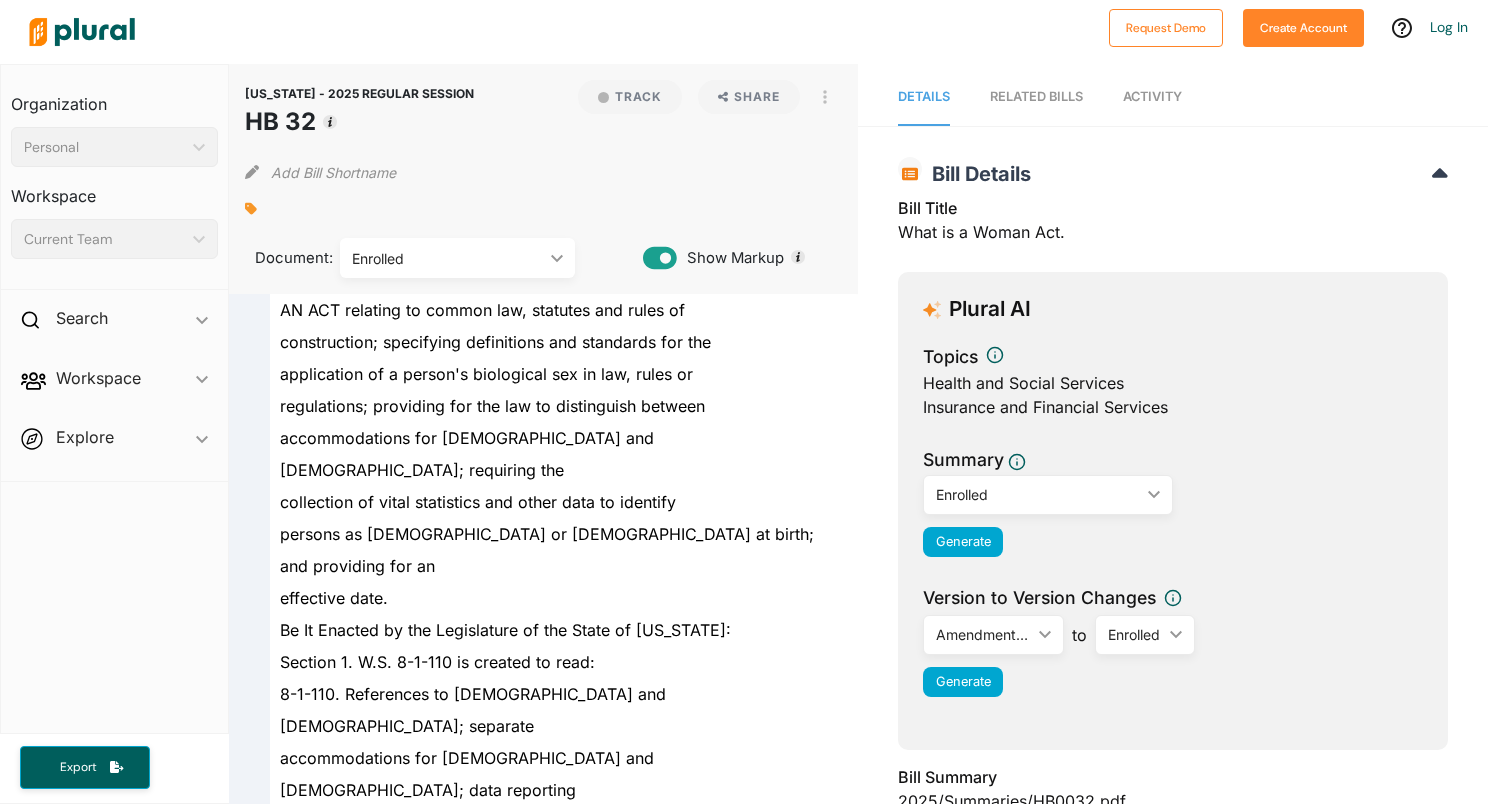 click on "Bill Title What is a Woman Act." at bounding box center (1173, 226) 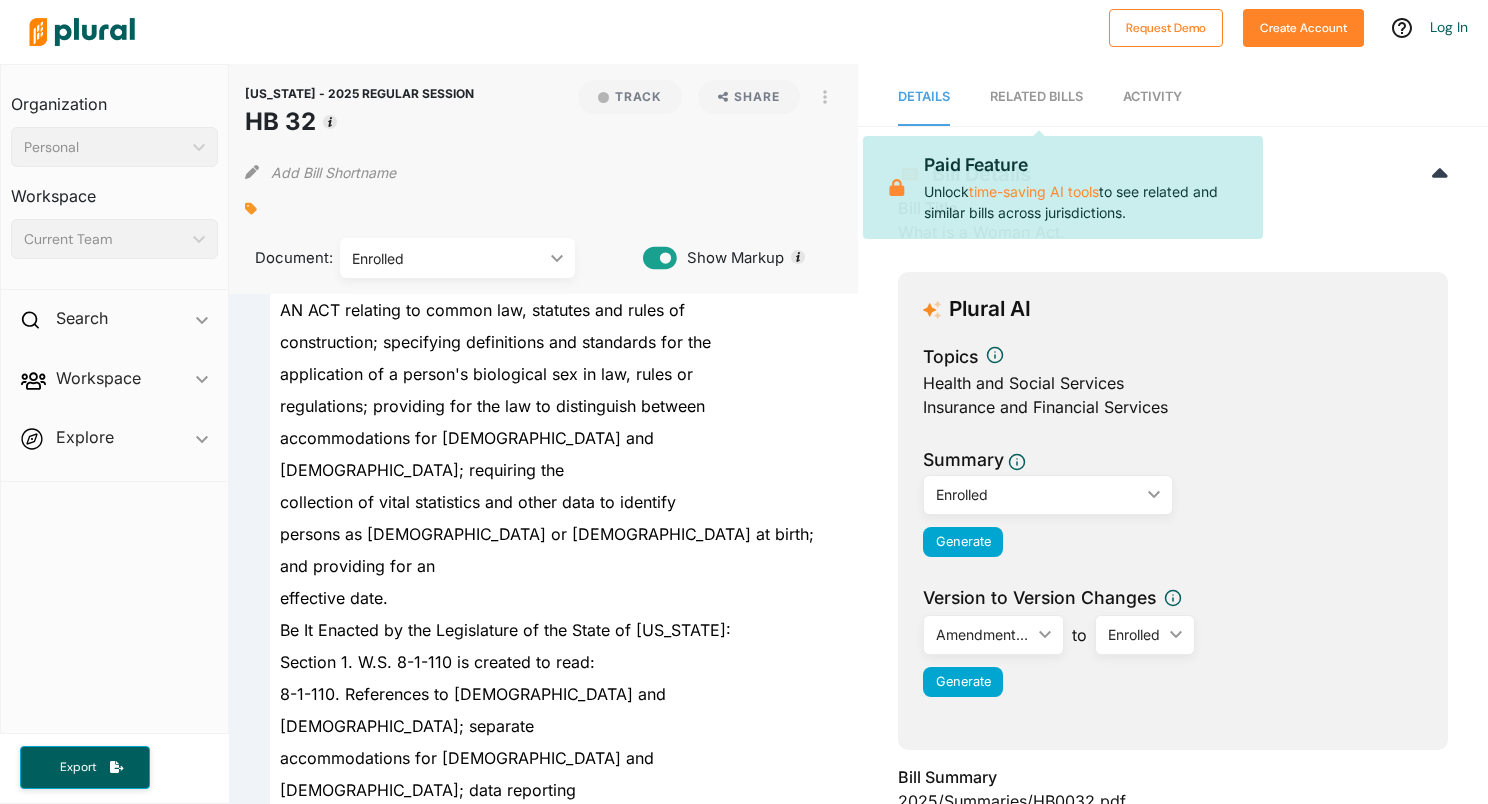 click on "Activity" at bounding box center [1152, 96] 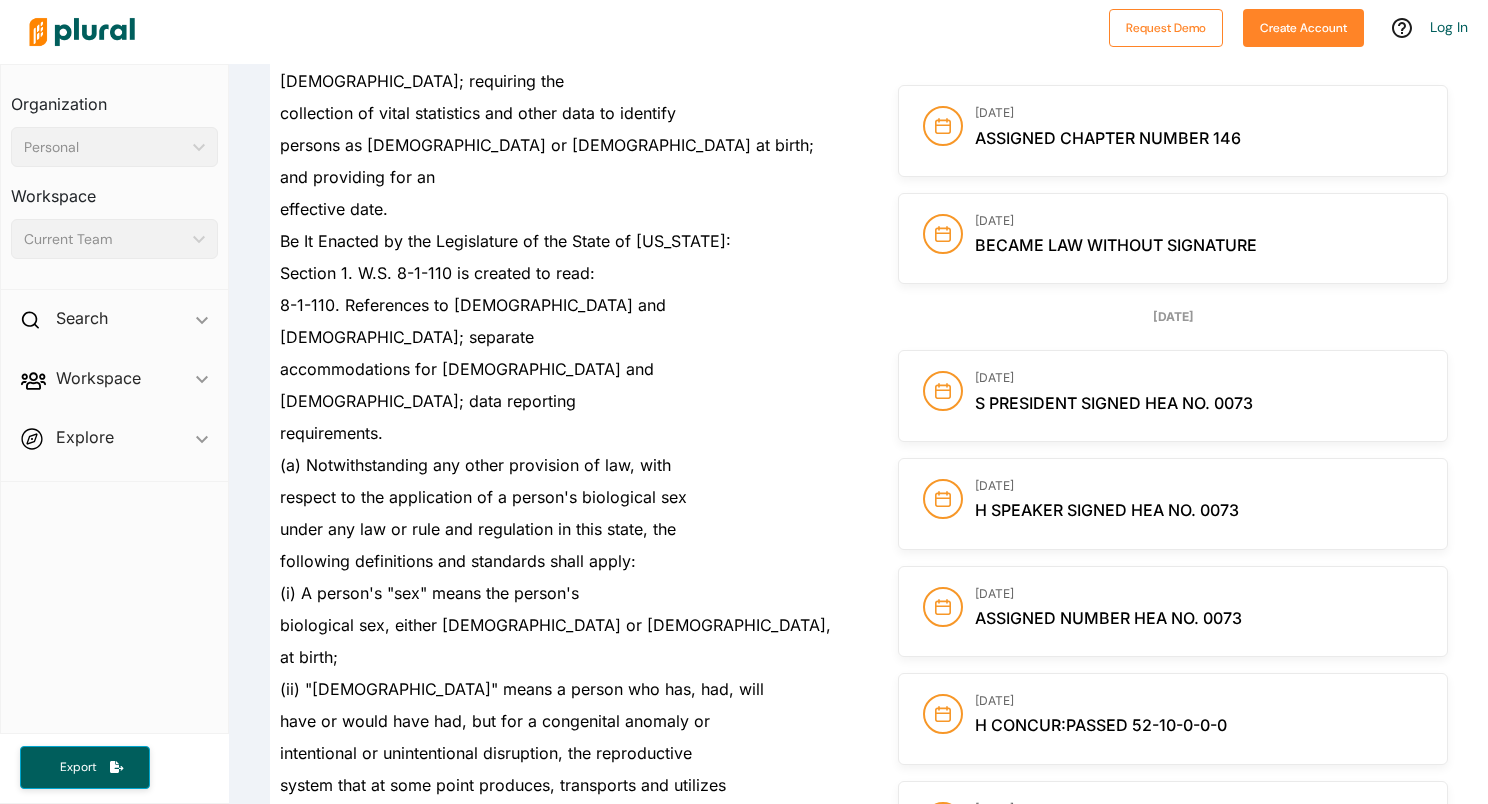 scroll, scrollTop: 500, scrollLeft: 0, axis: vertical 